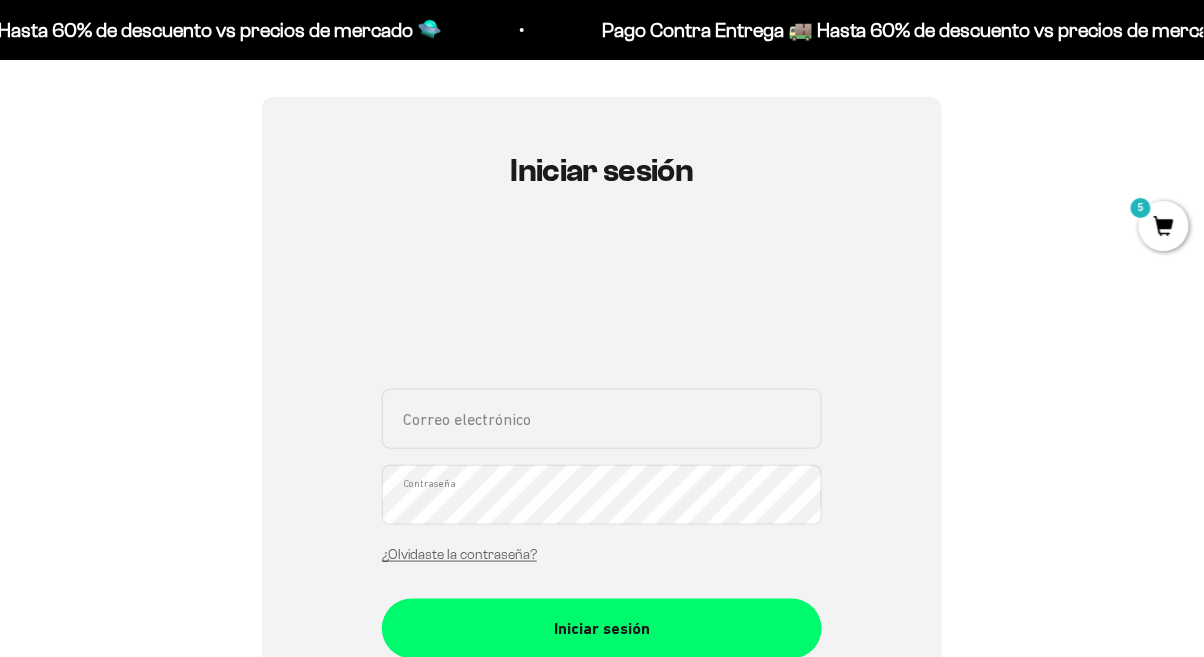 scroll, scrollTop: 152, scrollLeft: 0, axis: vertical 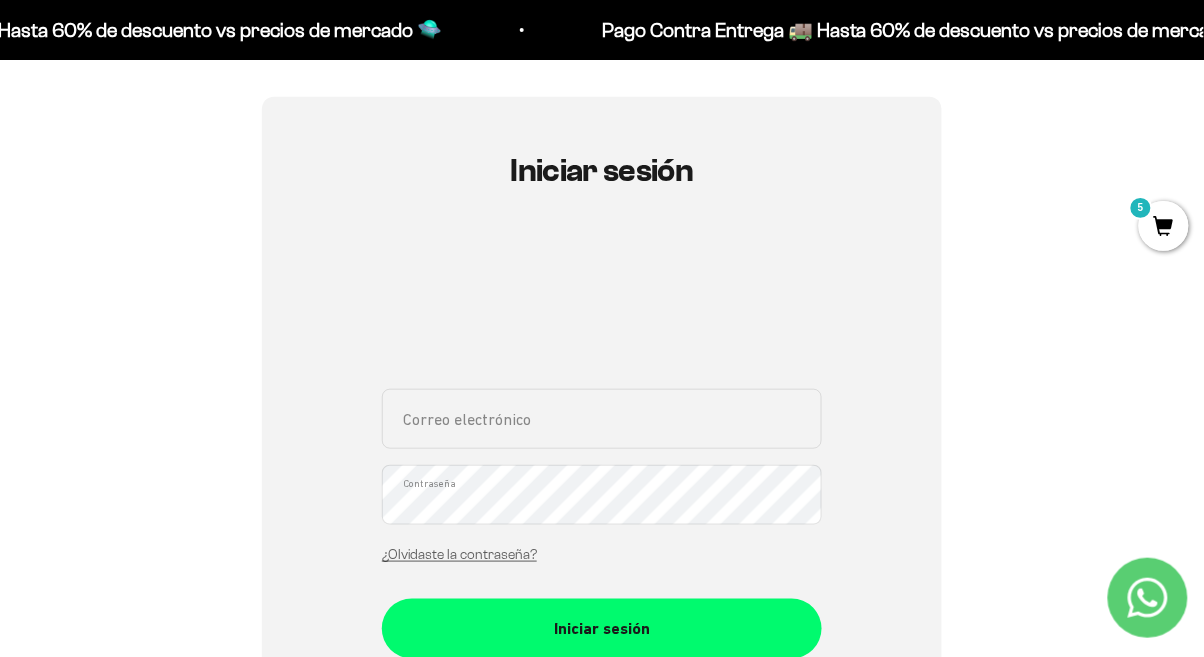 type on "angi_lu3@hotmail.com" 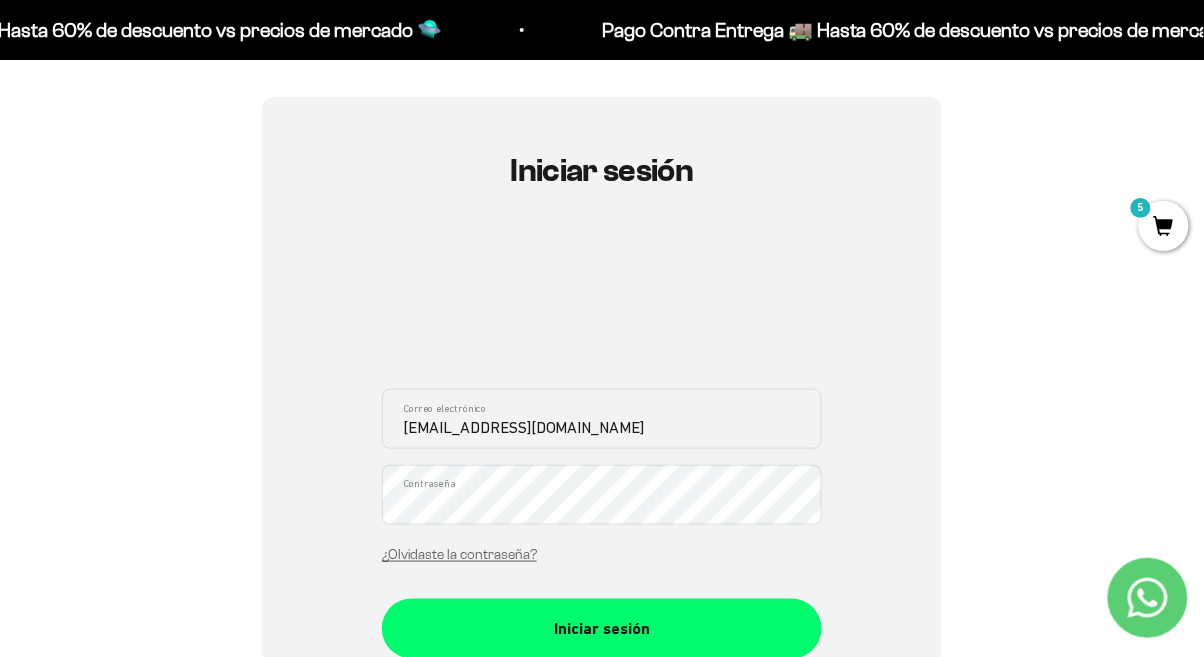 click on "Iniciar sesión" at bounding box center (602, 629) 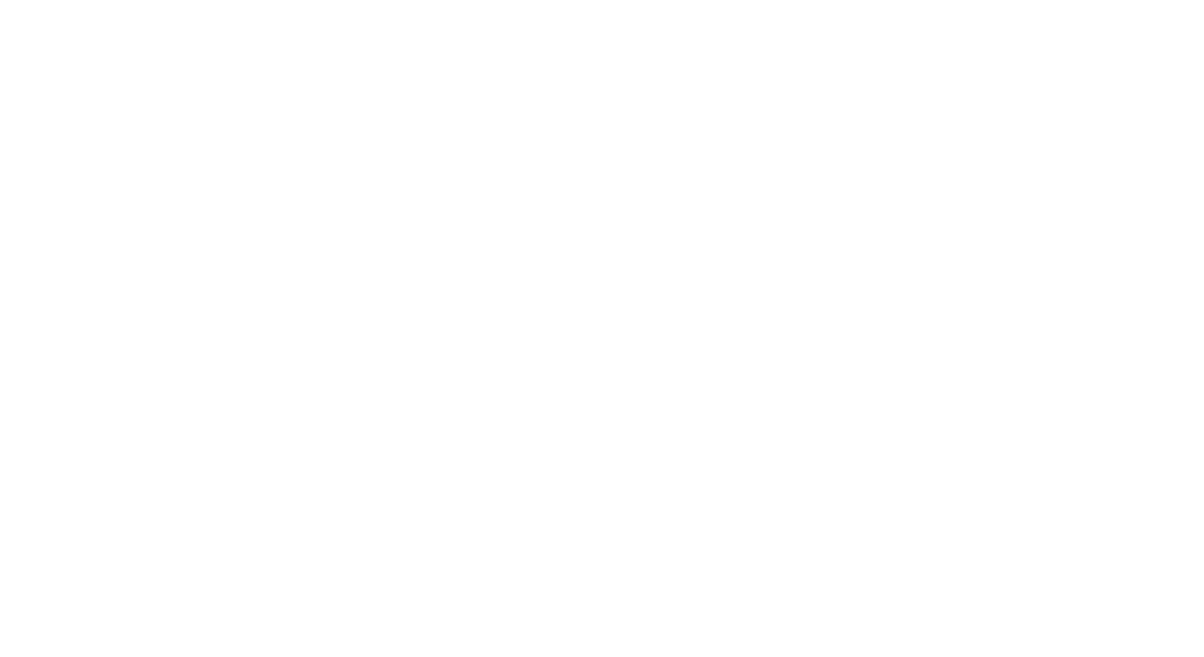 scroll, scrollTop: 0, scrollLeft: 0, axis: both 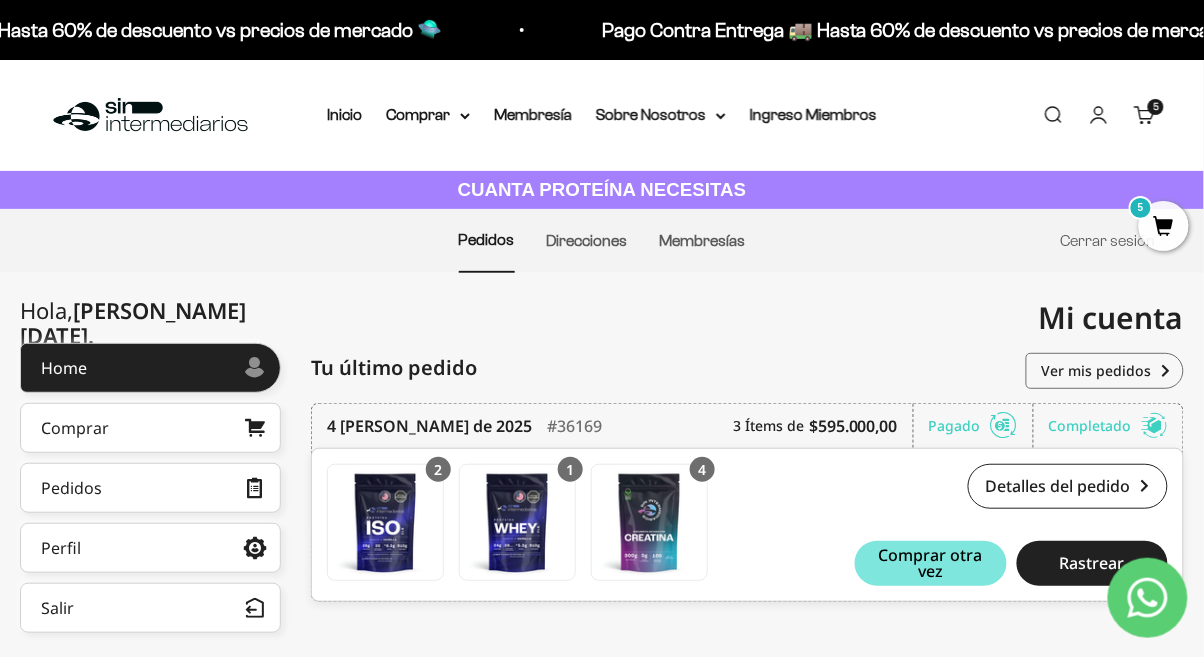 click on "5" at bounding box center [1164, 226] 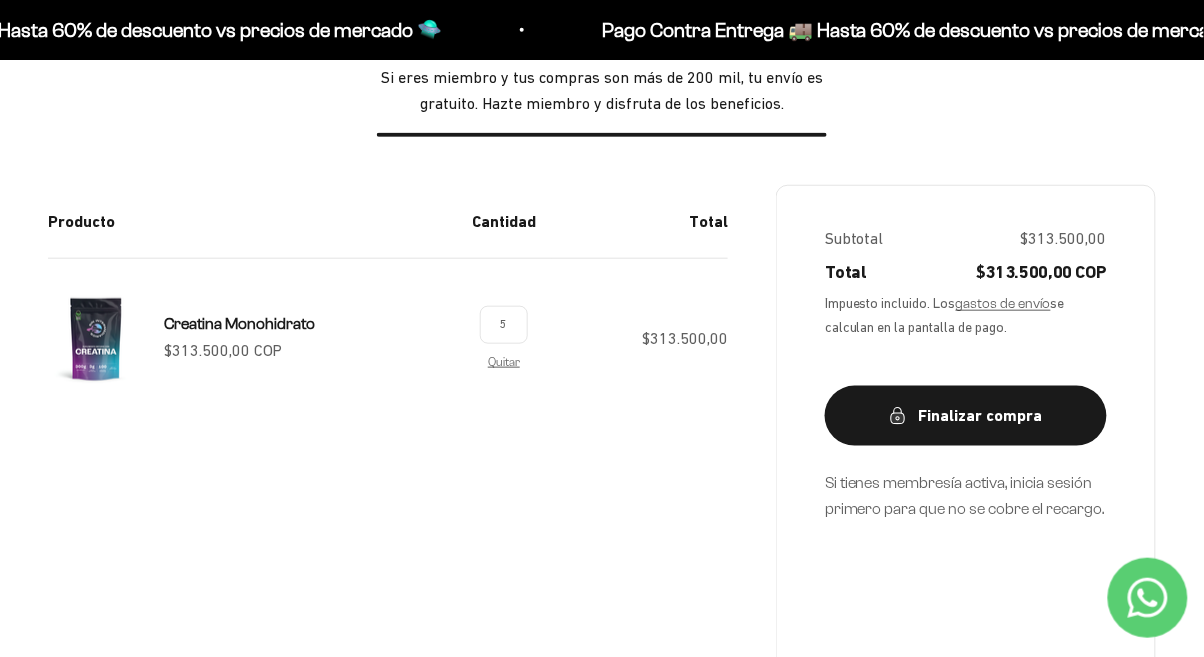 scroll, scrollTop: 263, scrollLeft: 0, axis: vertical 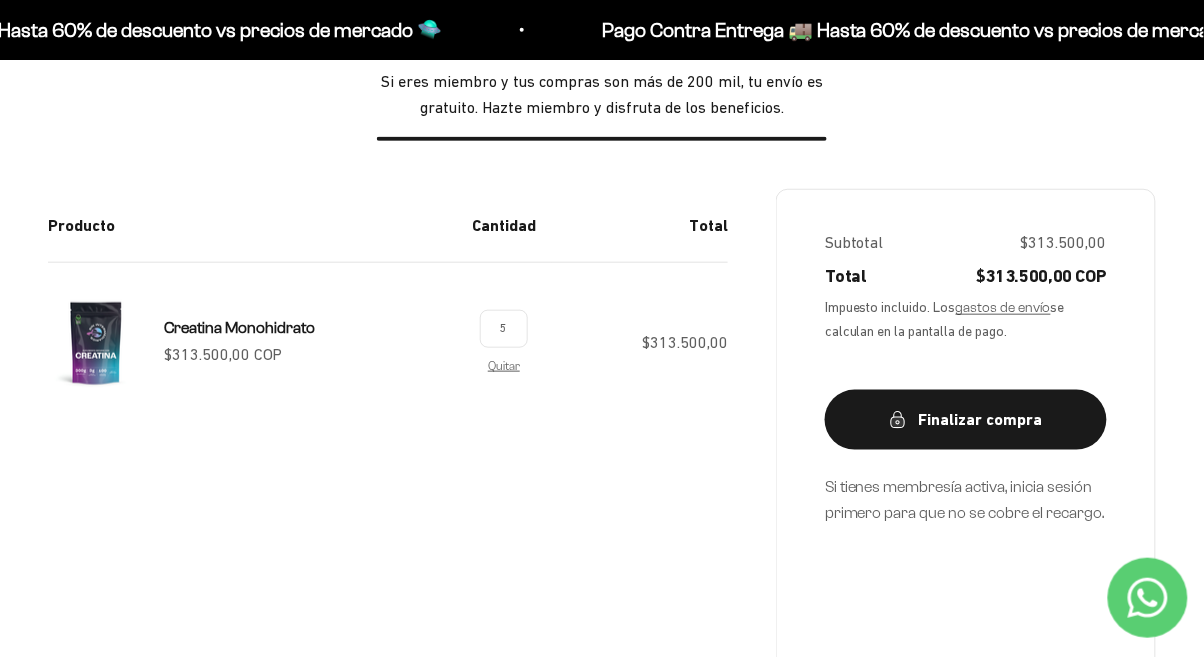 click on "Quitar" at bounding box center (504, 365) 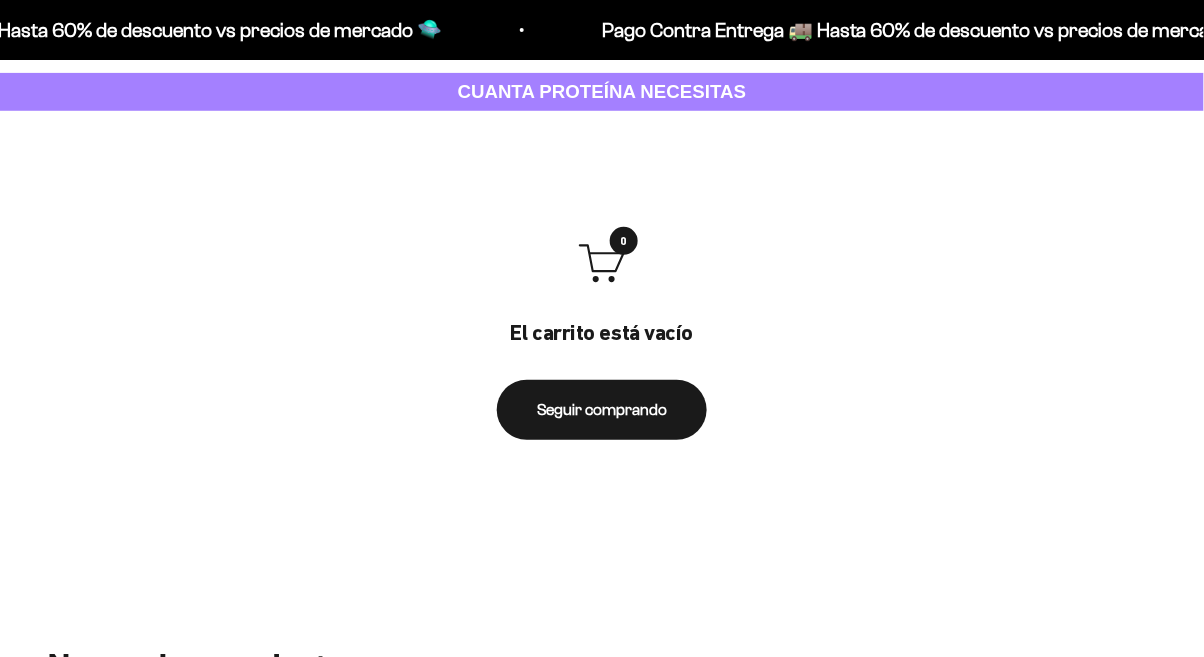 scroll, scrollTop: 0, scrollLeft: 0, axis: both 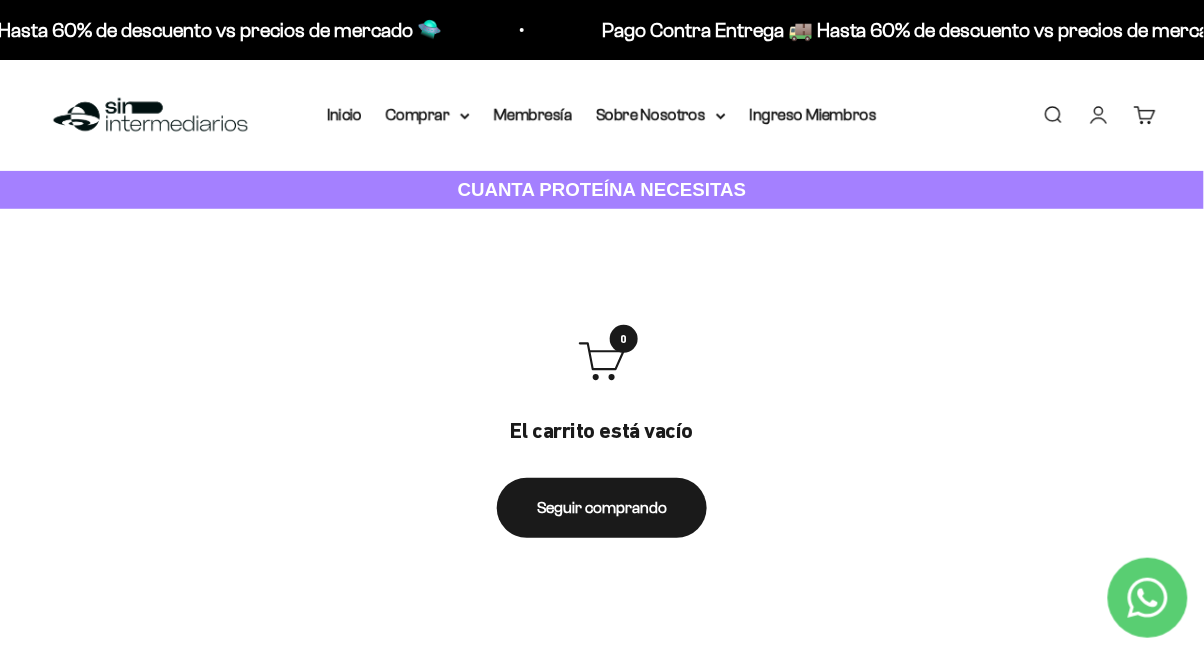 click on "Cuenta" at bounding box center (1099, 115) 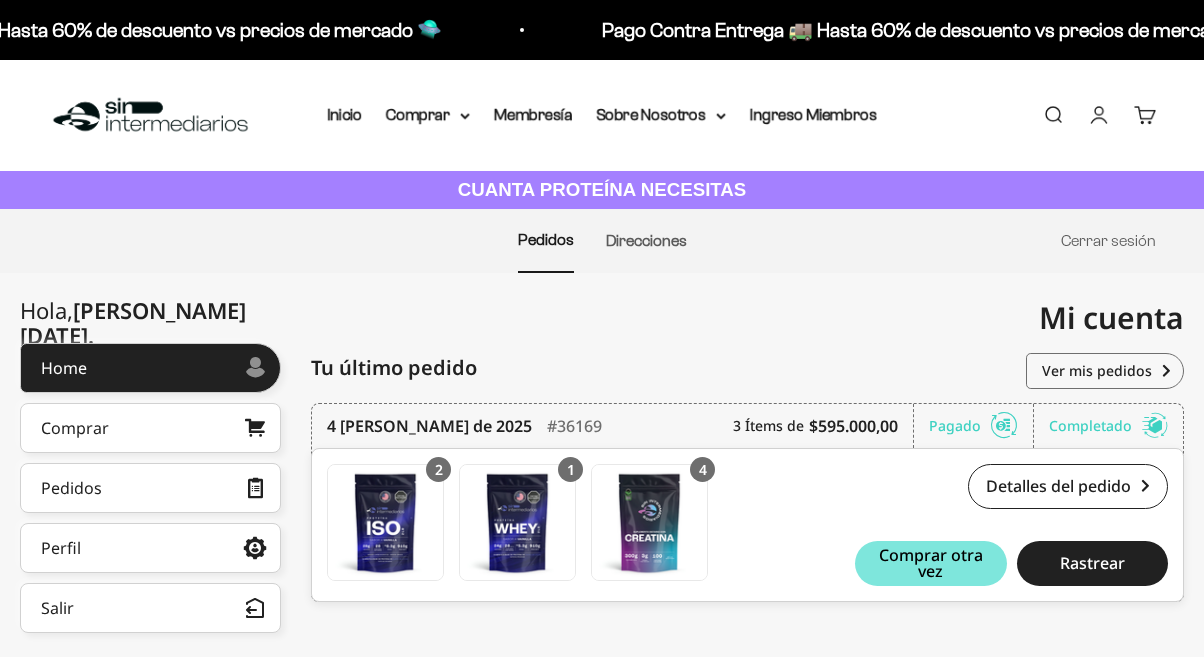 scroll, scrollTop: 0, scrollLeft: 0, axis: both 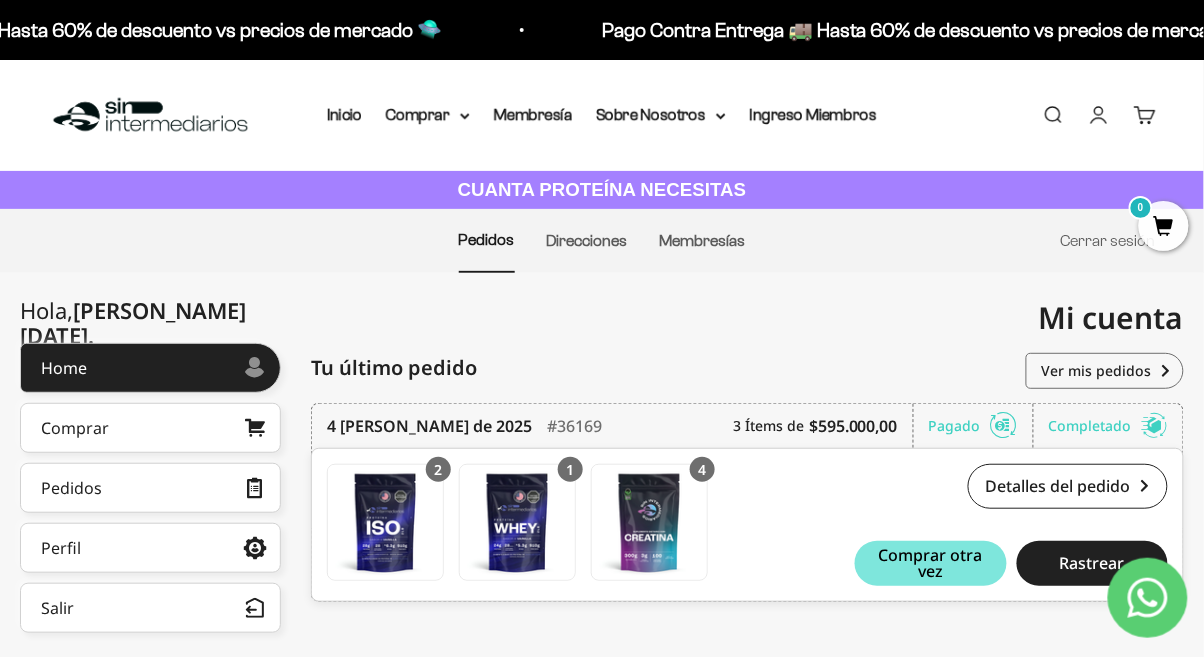 click on "Cuenta" at bounding box center [1099, 115] 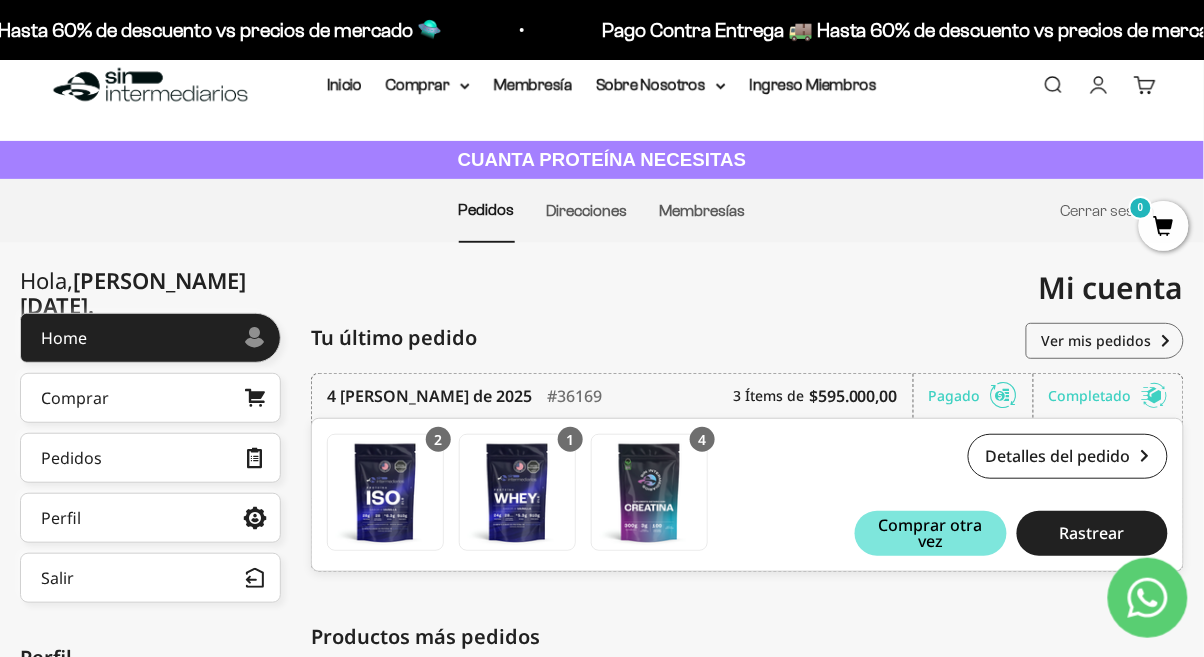 scroll, scrollTop: 35, scrollLeft: 0, axis: vertical 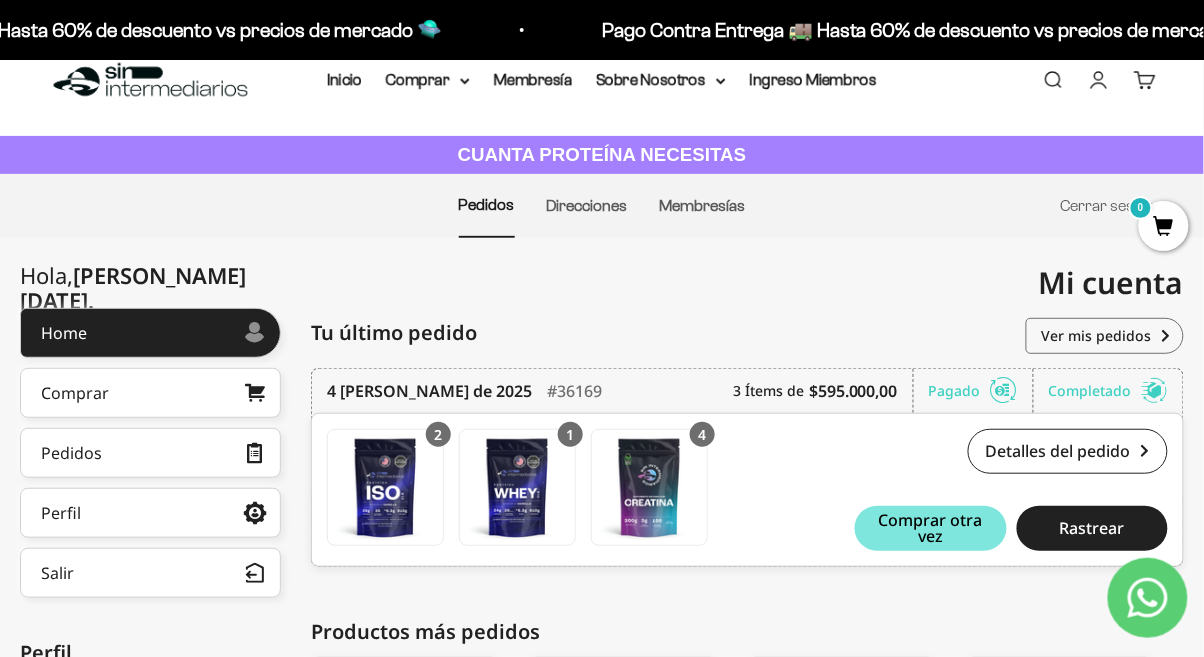 click on "Comprar" at bounding box center (75, 393) 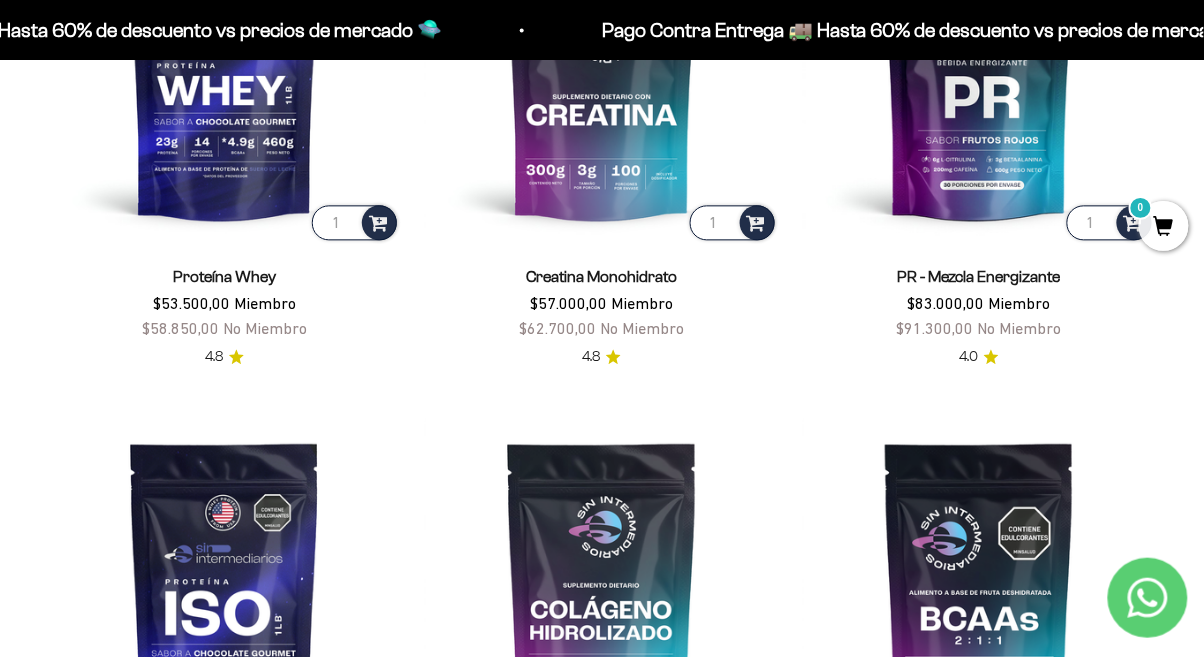 scroll, scrollTop: 873, scrollLeft: 0, axis: vertical 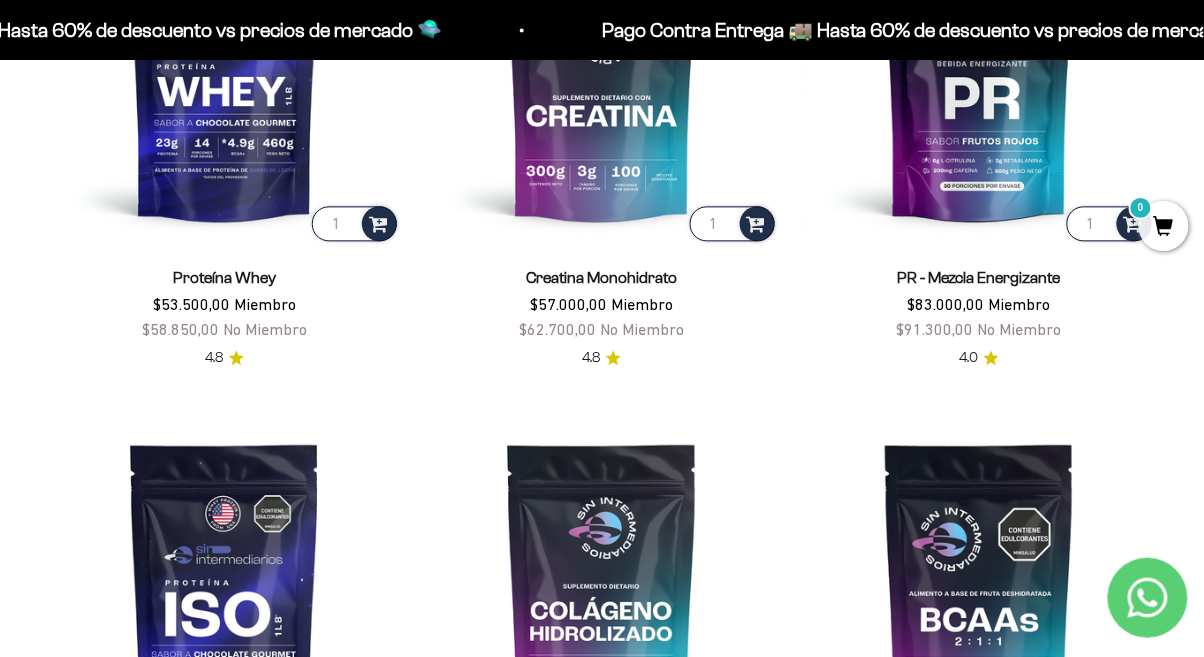 click on "1" at bounding box center [732, 223] 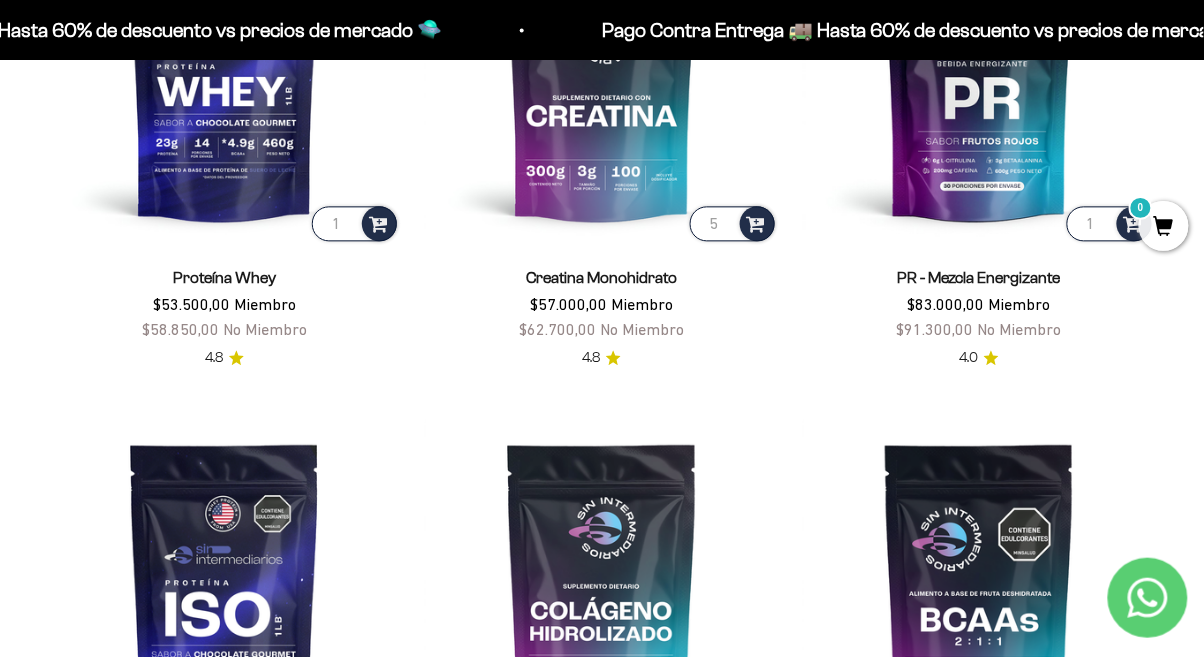 type on "5" 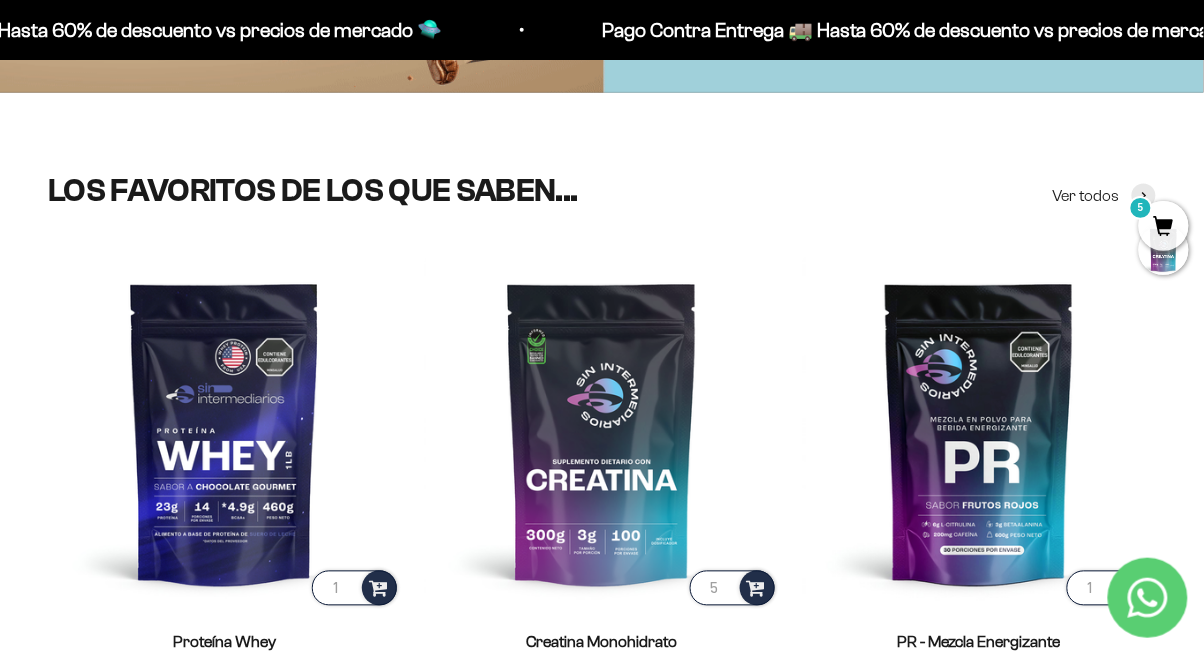 scroll, scrollTop: 502, scrollLeft: 0, axis: vertical 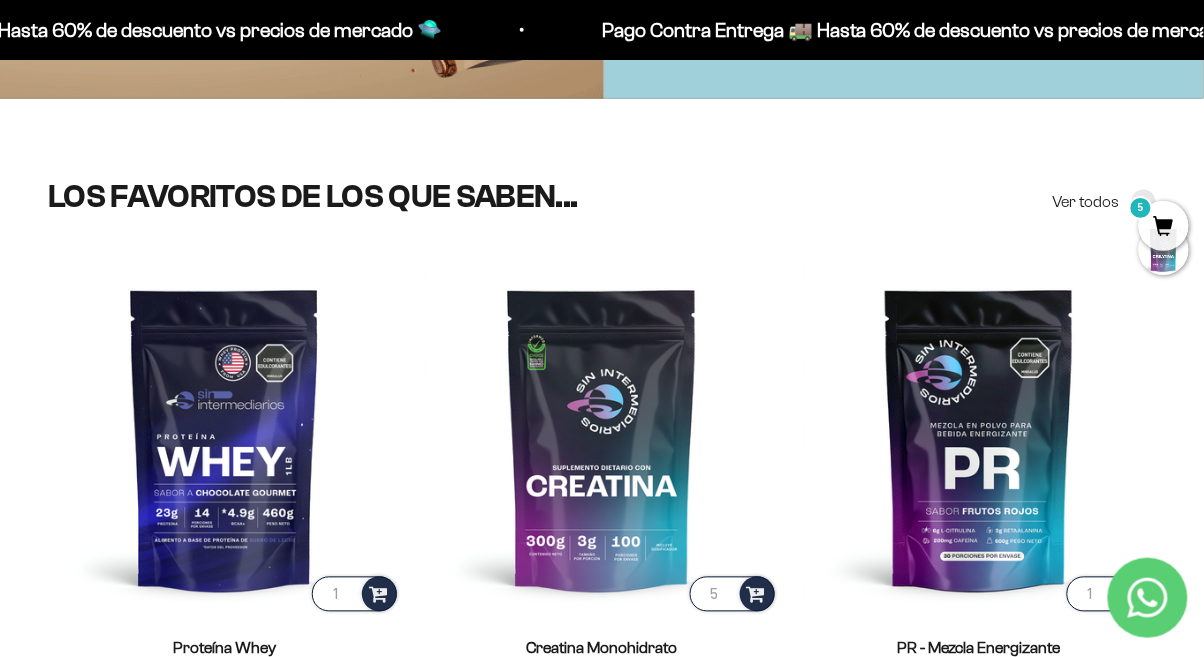click on "Ver todos" at bounding box center [1086, 202] 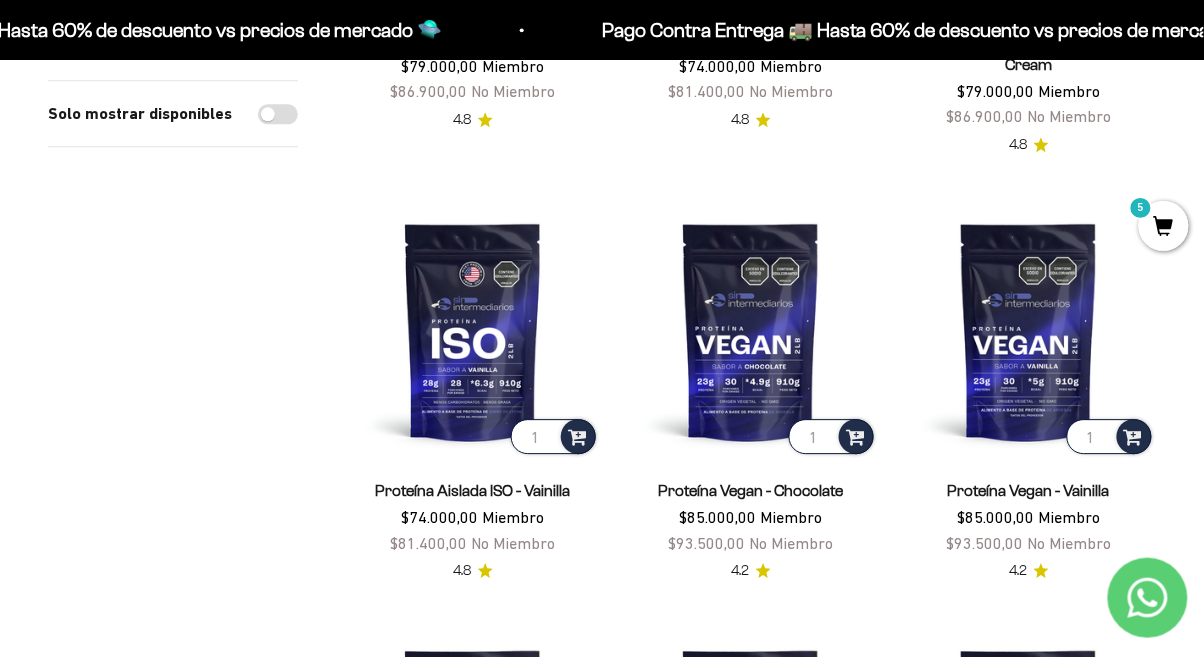 scroll, scrollTop: 2746, scrollLeft: 0, axis: vertical 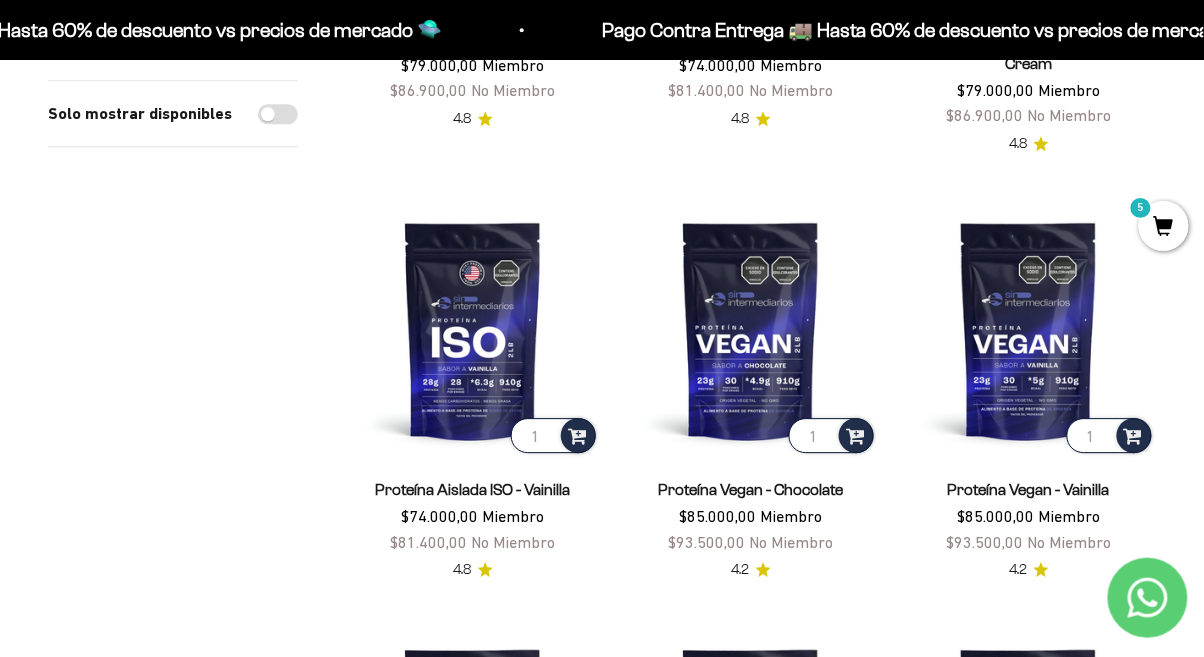 click 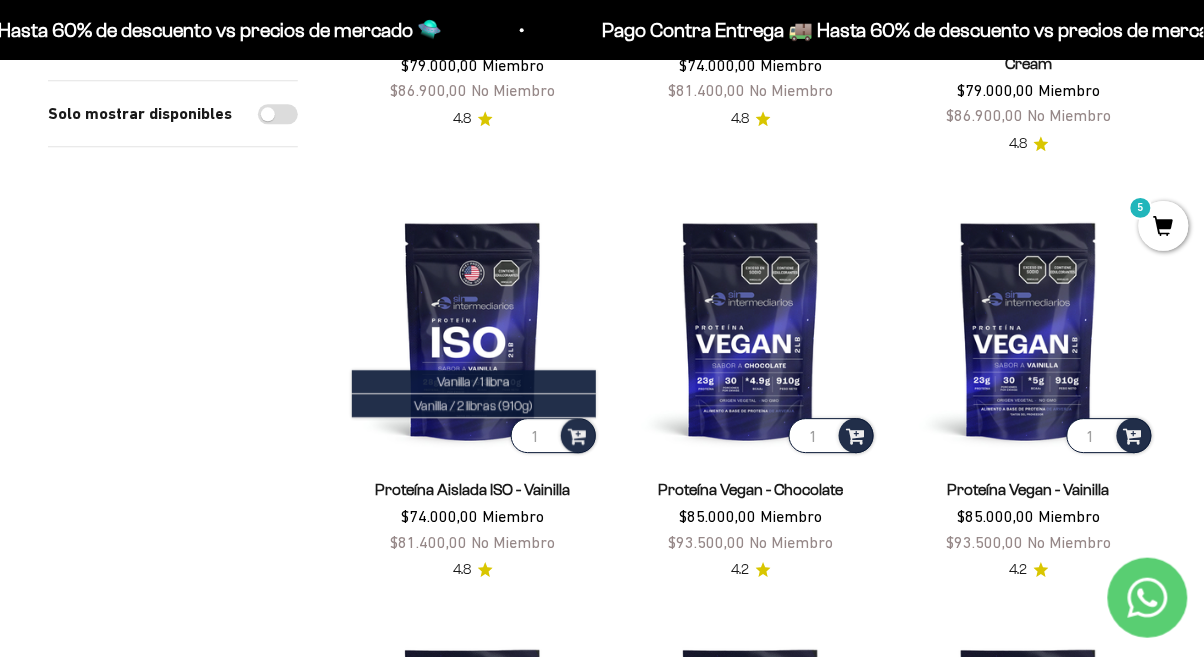 click on "Vanilla / 2 libras (910g)" 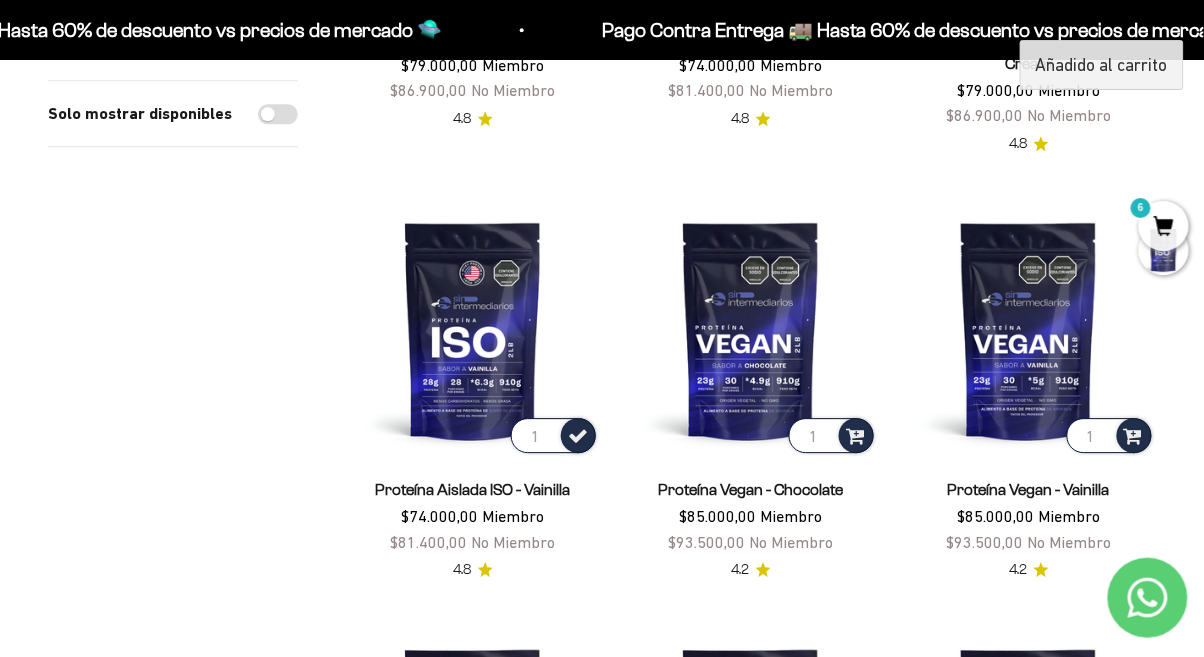 click on "6" 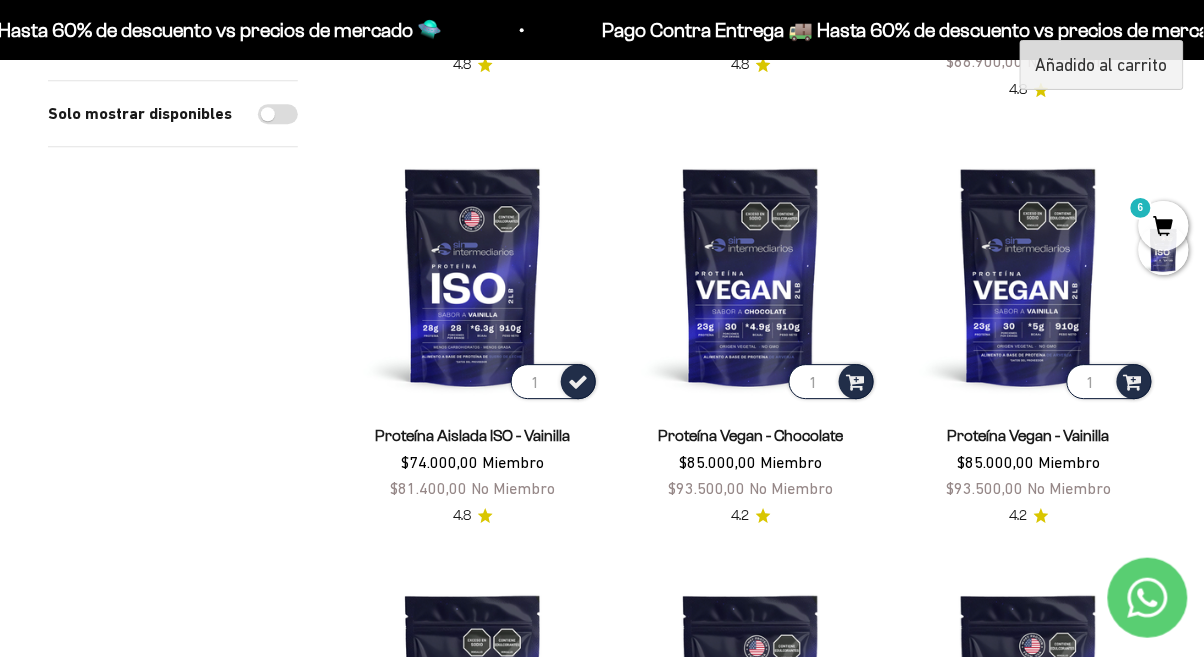 scroll, scrollTop: 2810, scrollLeft: 0, axis: vertical 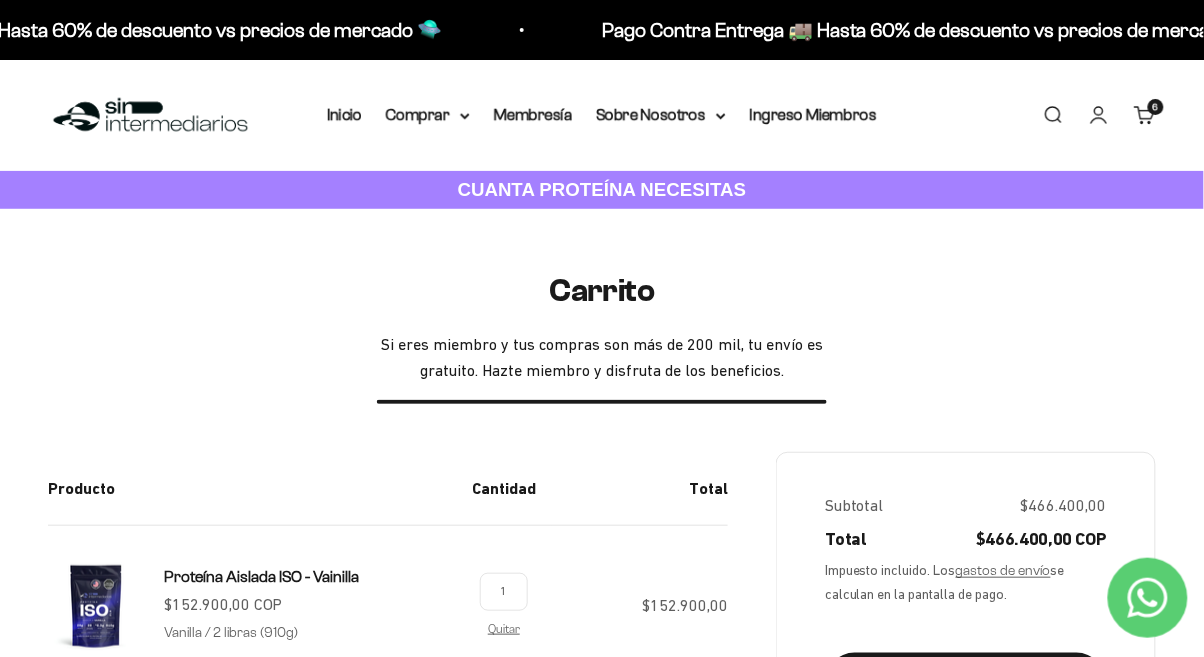 click on "Cuenta" at bounding box center (1099, 115) 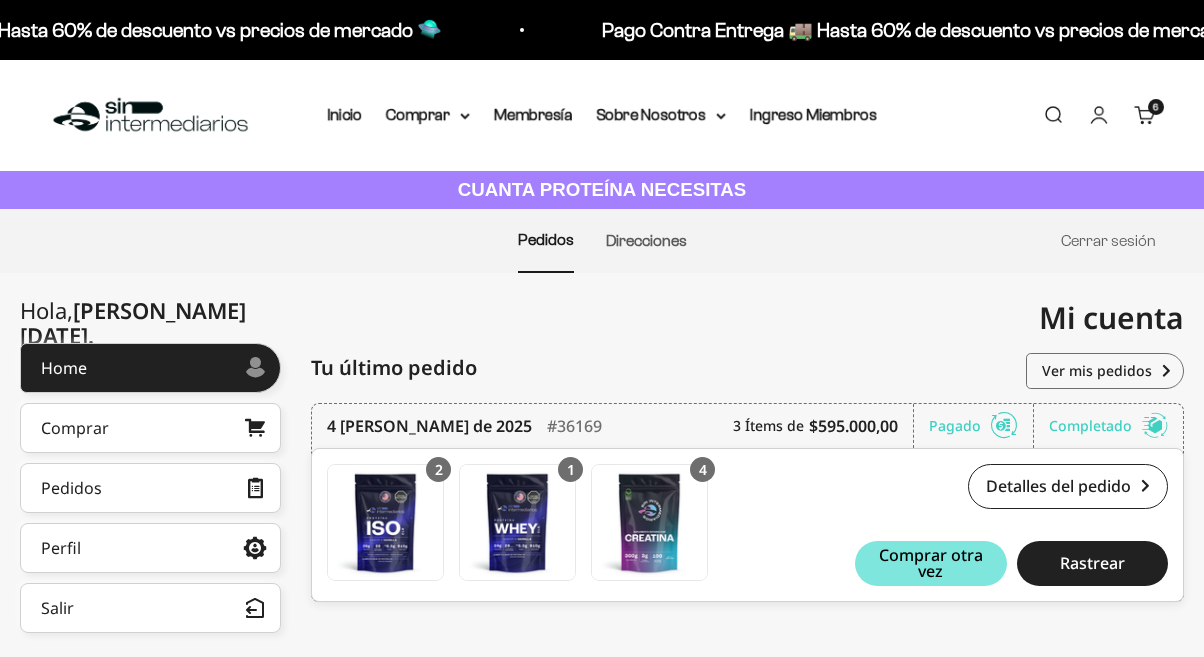 scroll, scrollTop: 0, scrollLeft: 0, axis: both 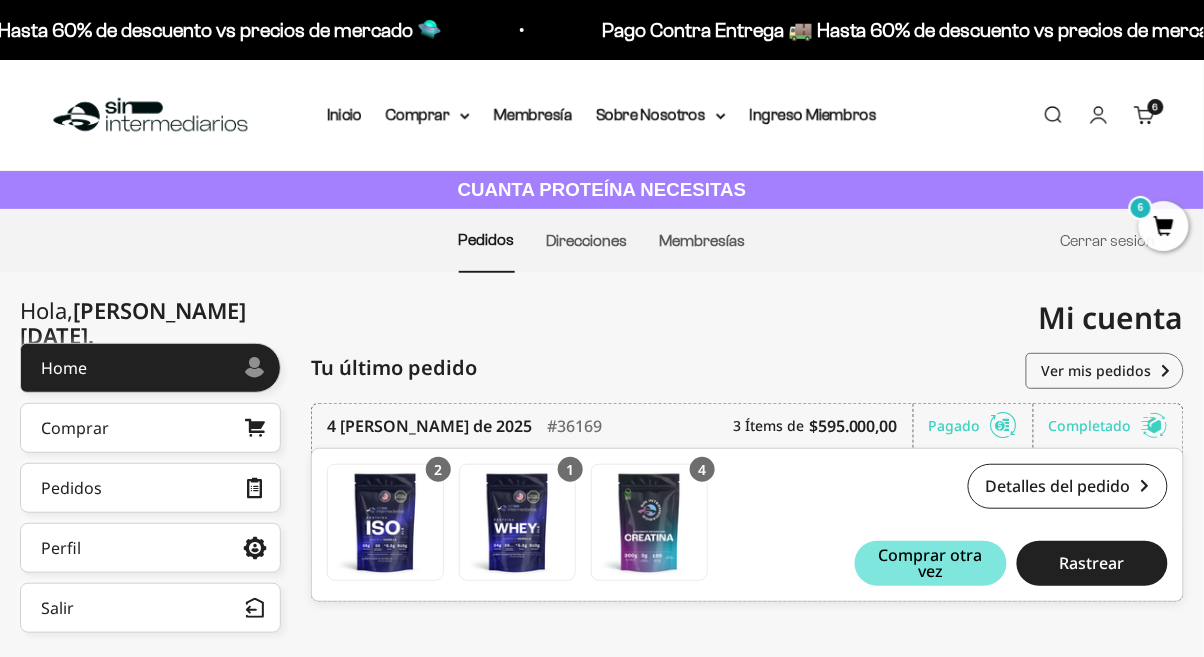 click on "Home" at bounding box center (64, 368) 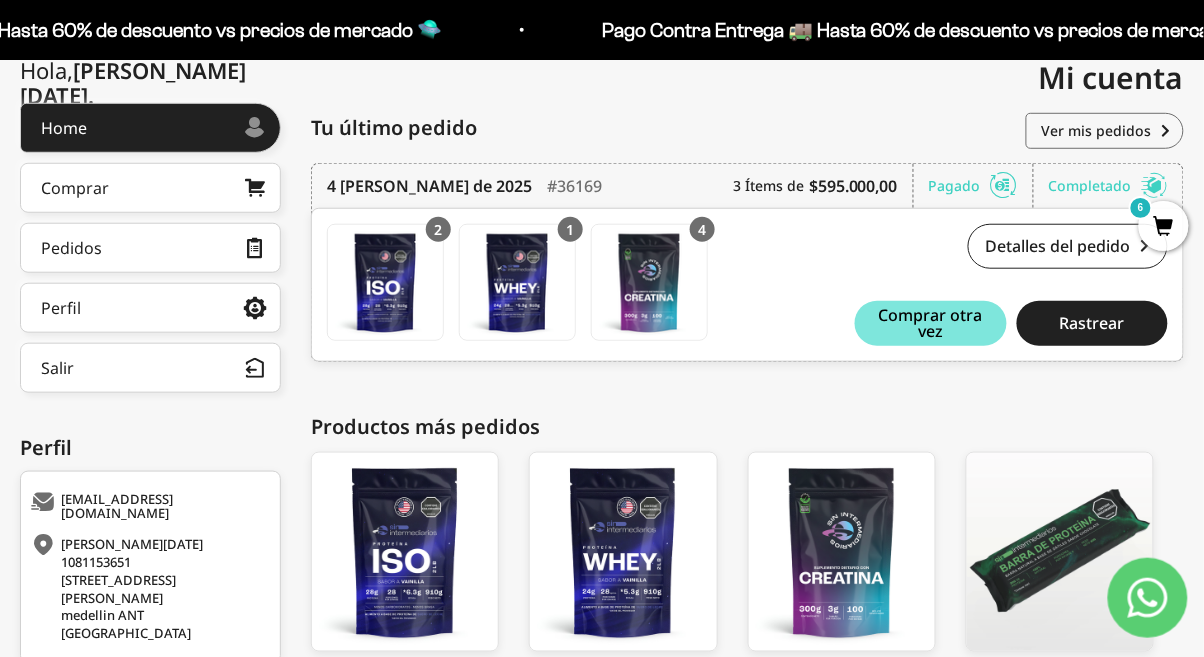 scroll, scrollTop: 216, scrollLeft: 0, axis: vertical 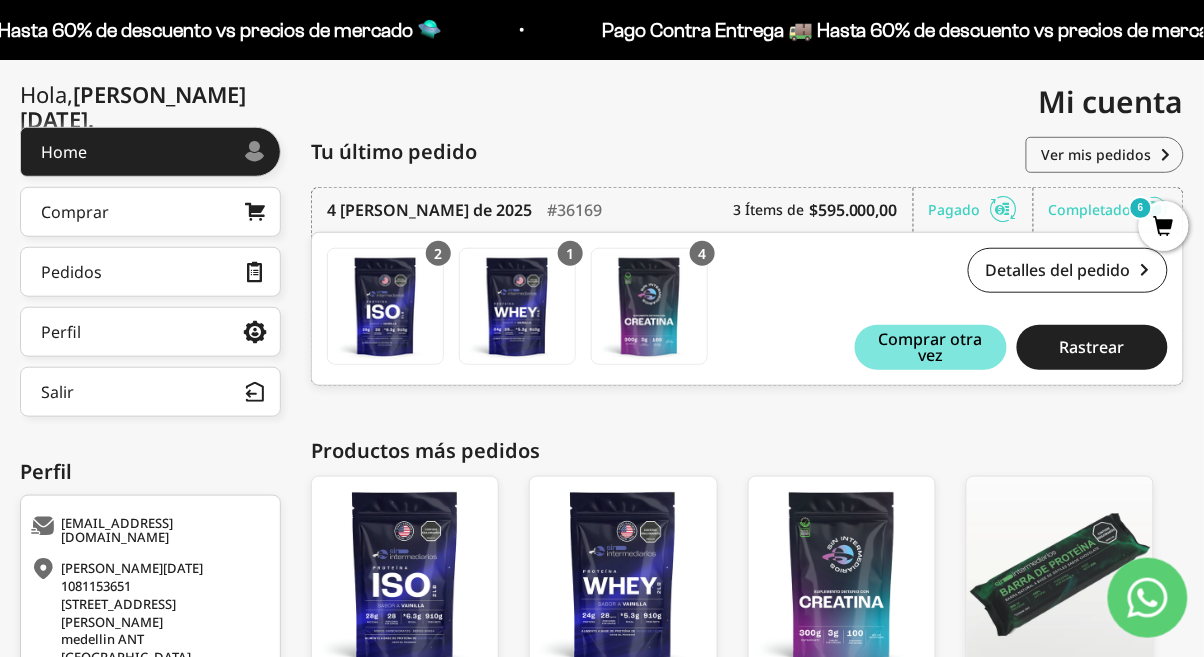 click on "Perfil" at bounding box center (61, 332) 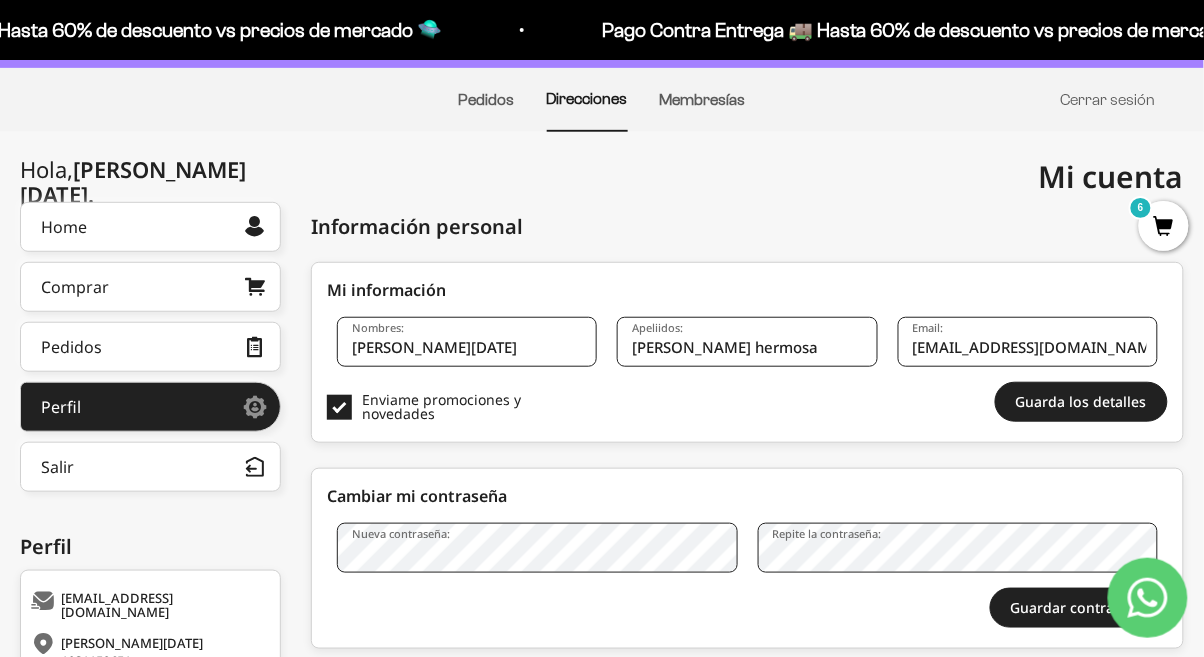scroll, scrollTop: 97, scrollLeft: 0, axis: vertical 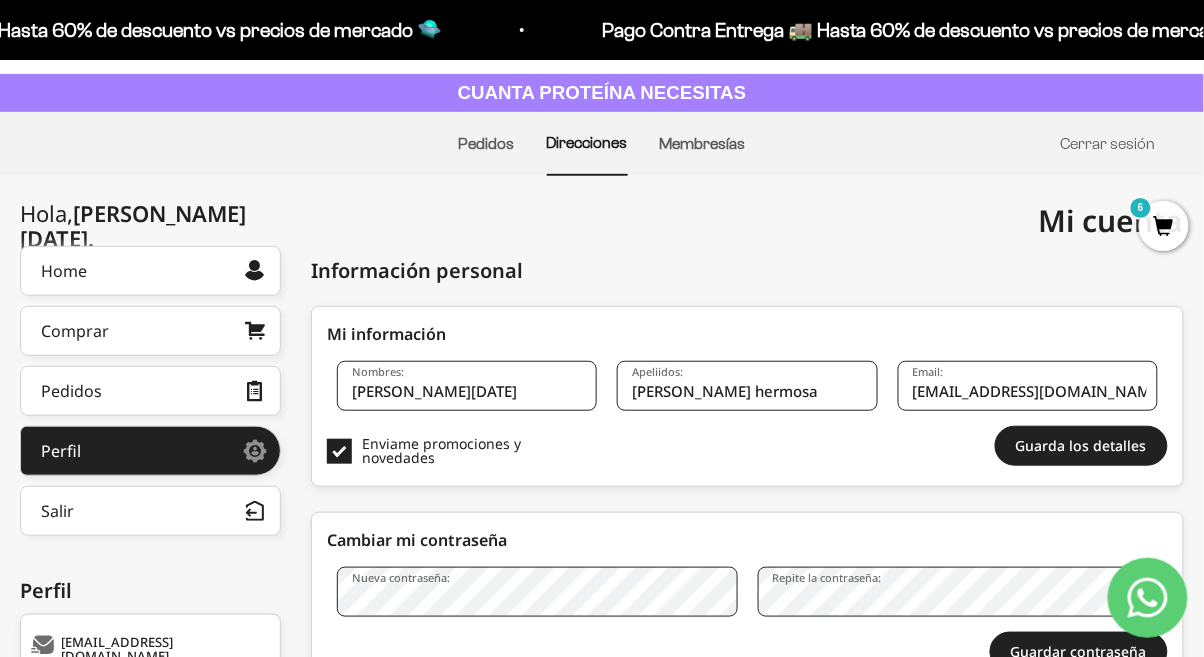 click on "Pedidos" at bounding box center [71, 391] 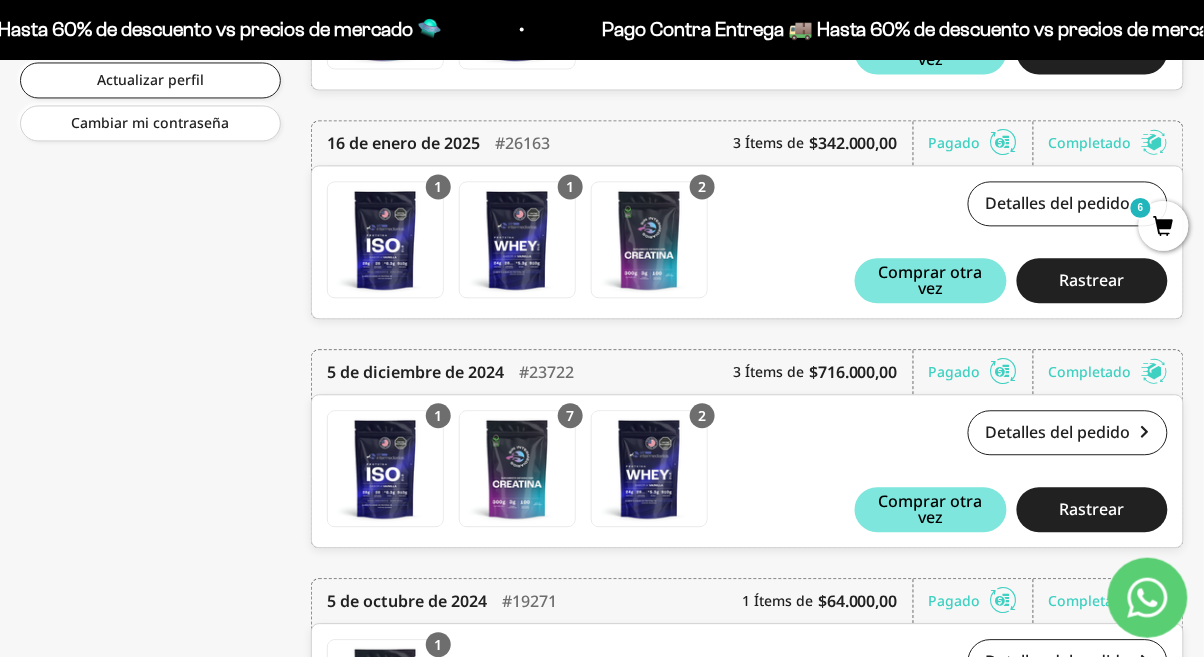 scroll, scrollTop: 0, scrollLeft: 0, axis: both 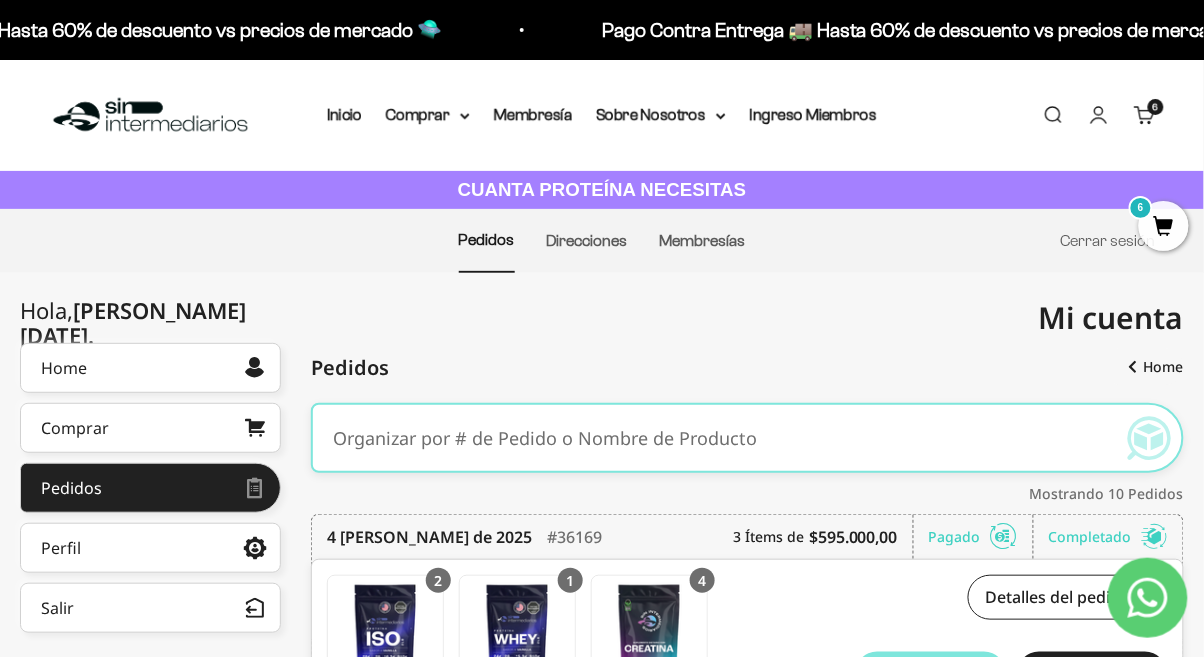 click on "Membresías" at bounding box center [703, 240] 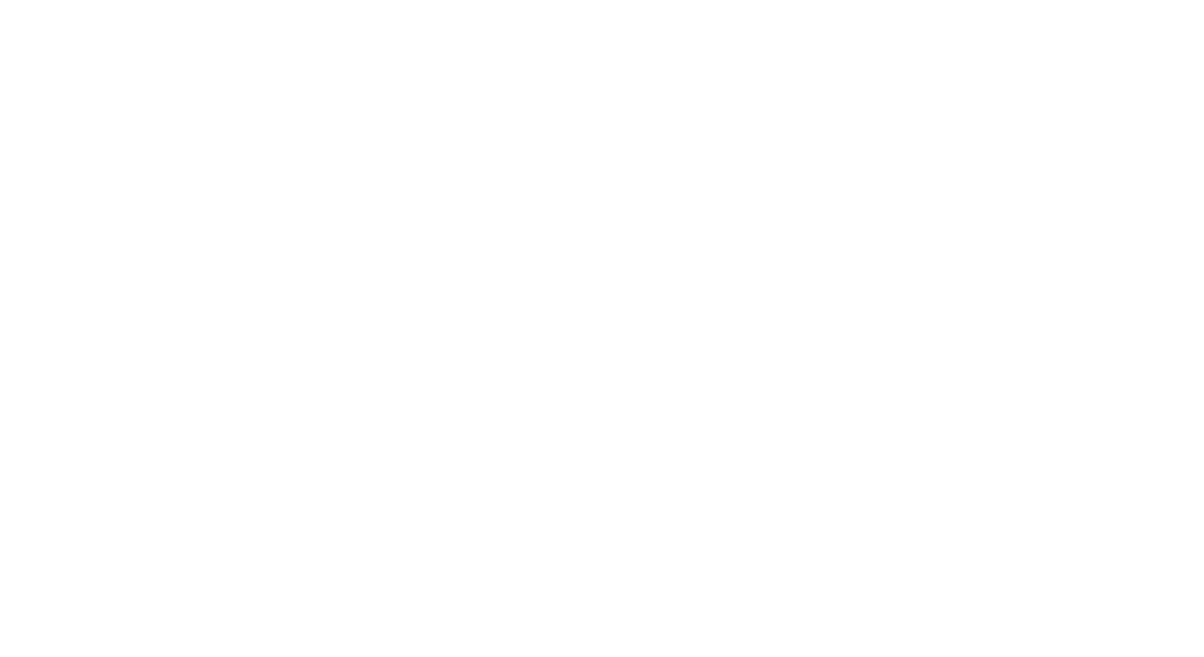 scroll, scrollTop: 0, scrollLeft: 0, axis: both 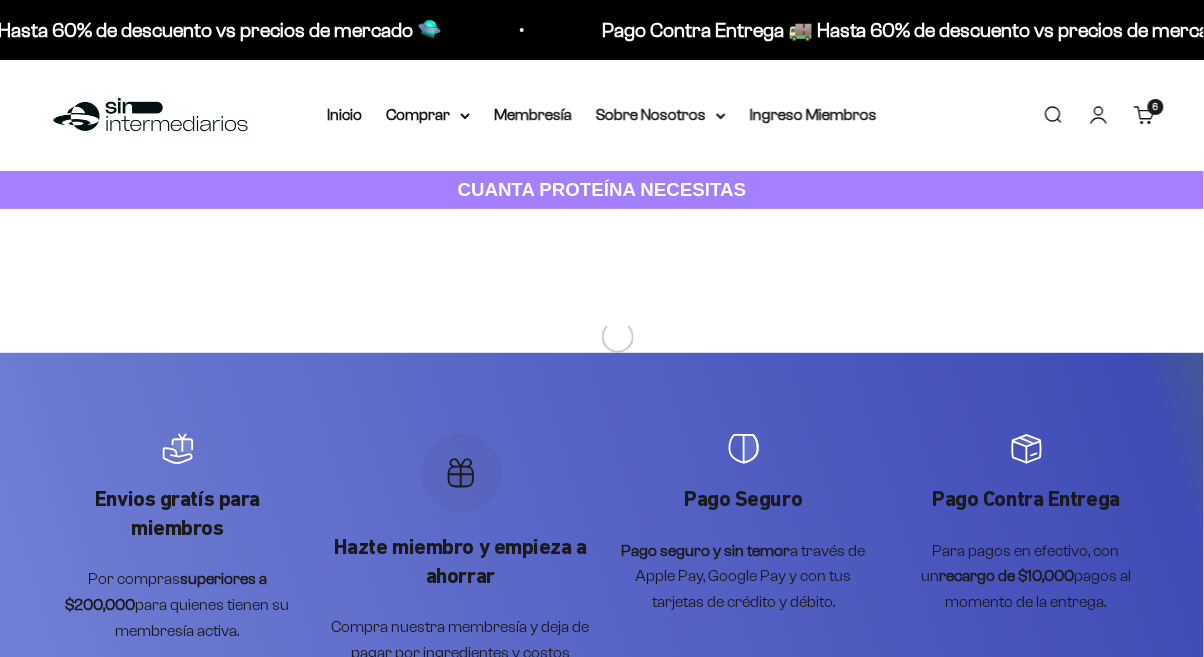 click at bounding box center (602, 257) 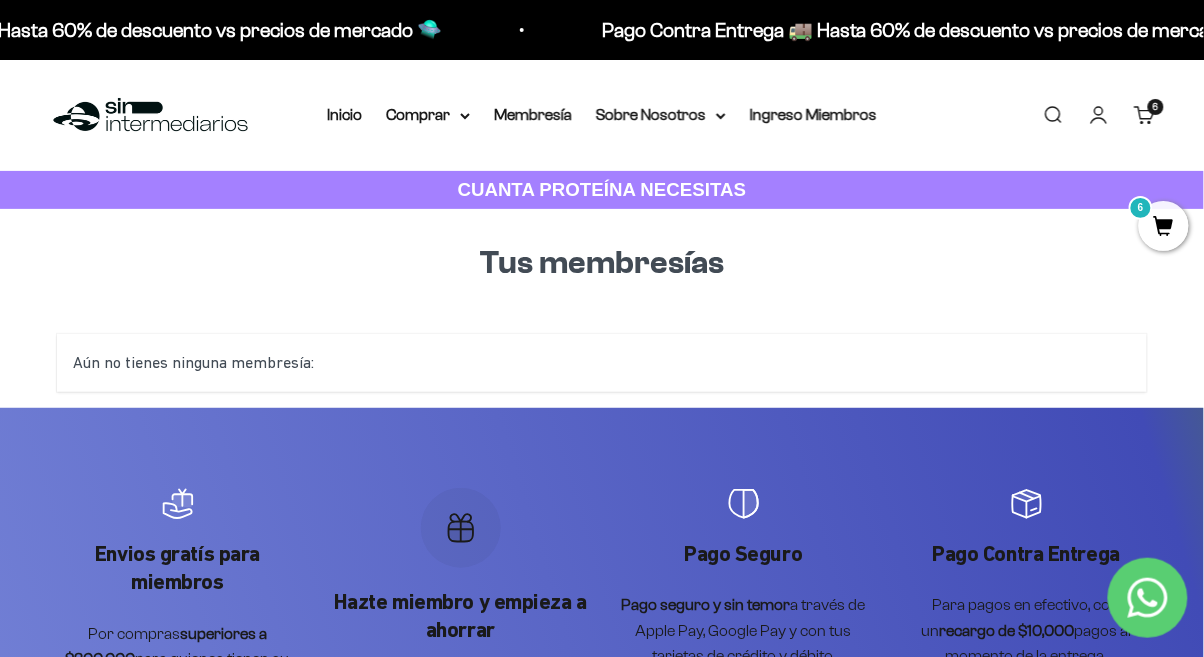 click on "Aún no tienes ninguna membresía:" at bounding box center (602, 363) 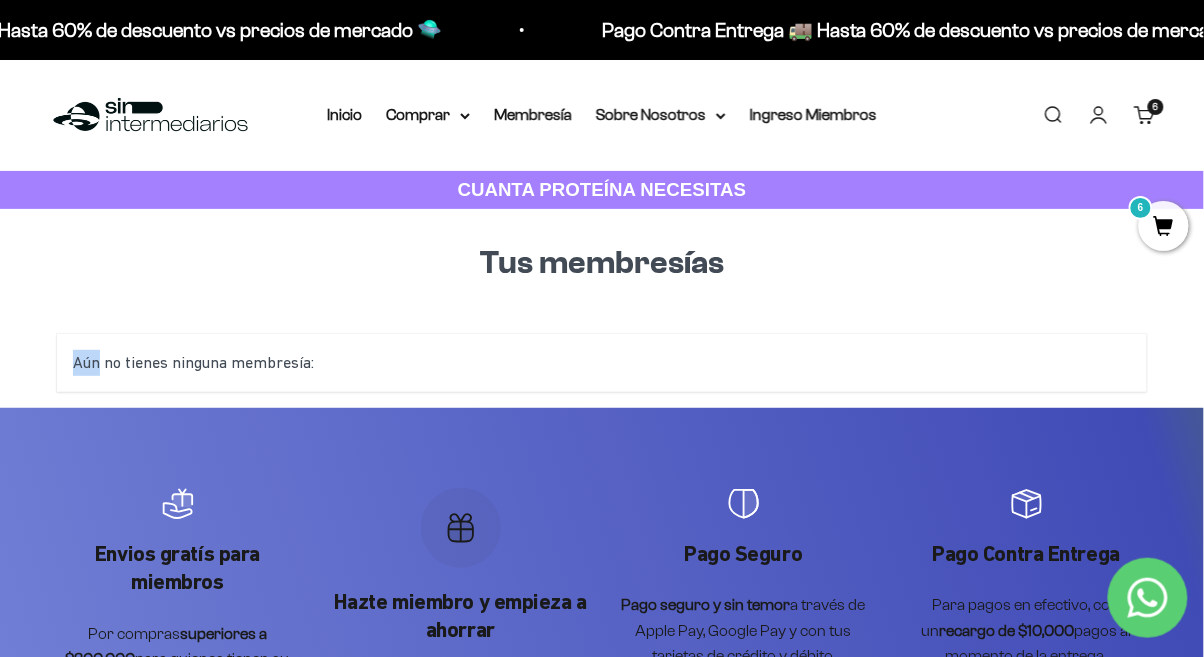click on "Tus membresías" at bounding box center [602, 279] 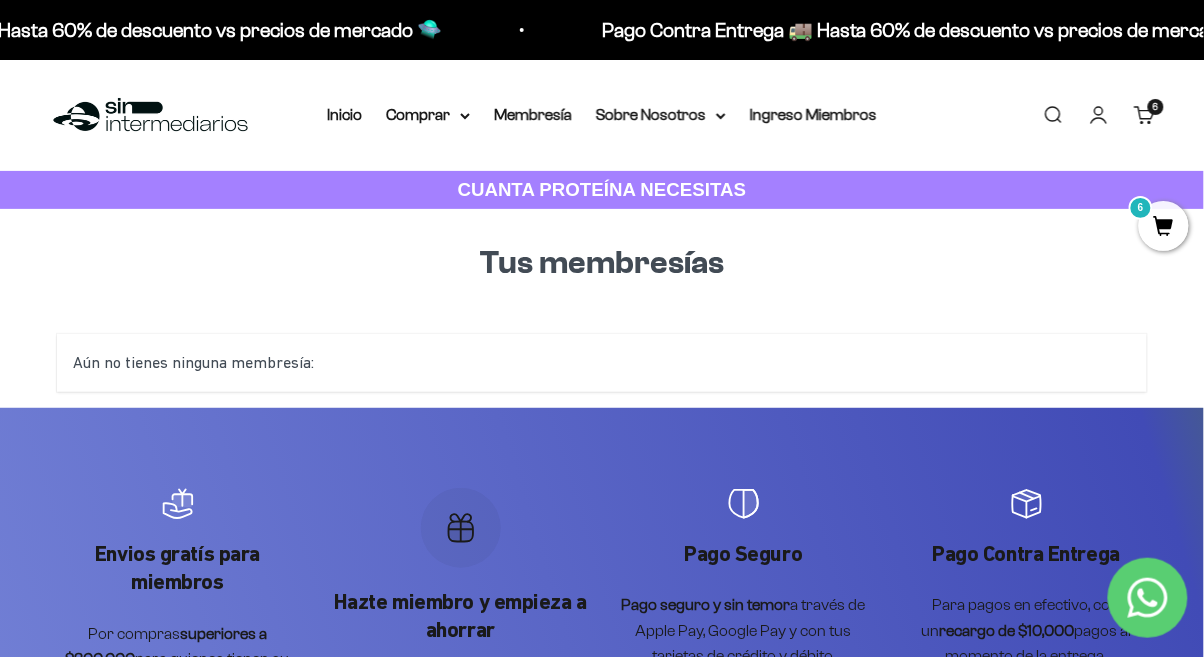 click on "6" at bounding box center (1164, 226) 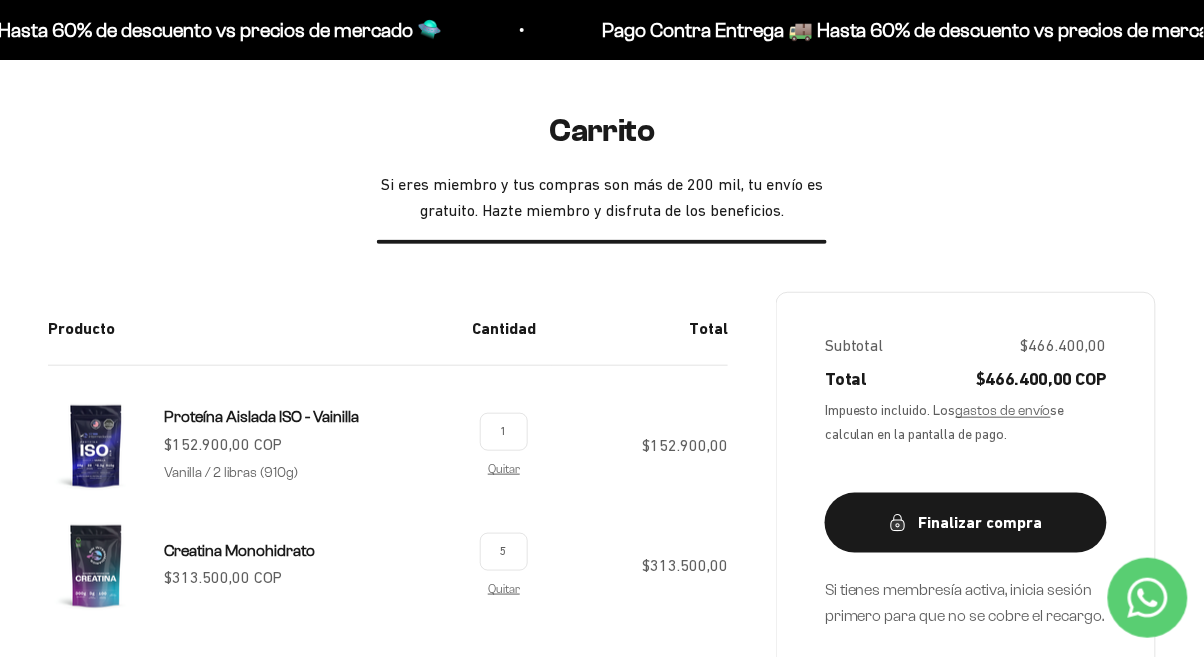 scroll, scrollTop: 160, scrollLeft: 0, axis: vertical 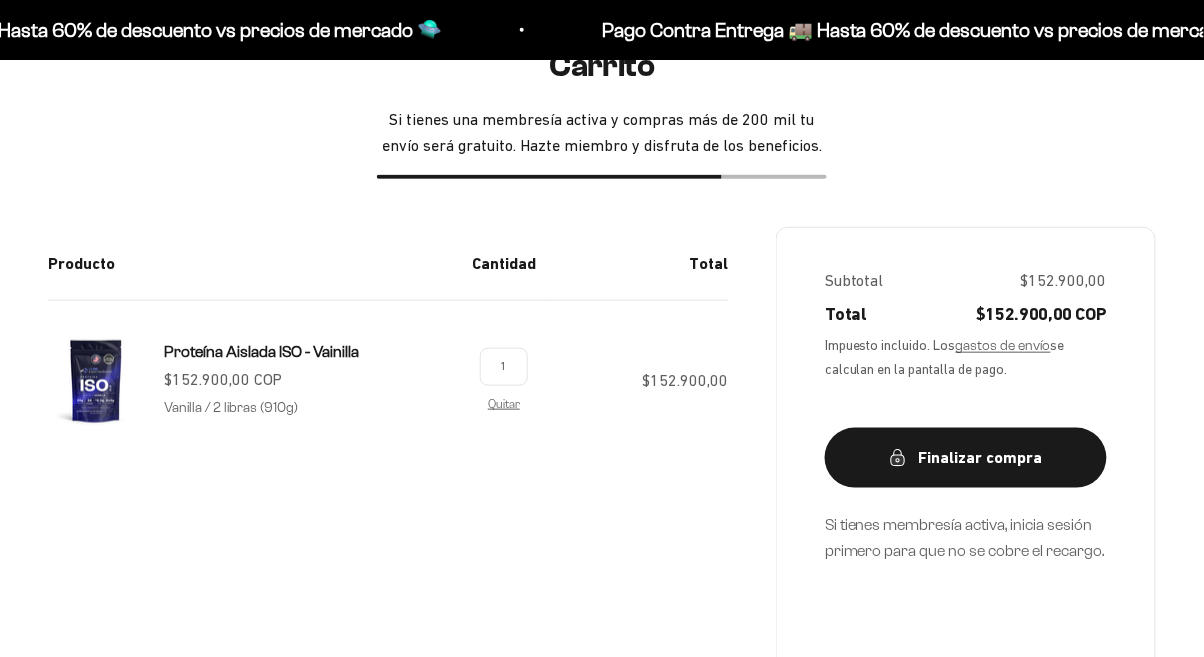 click on "Quitar" at bounding box center (504, 403) 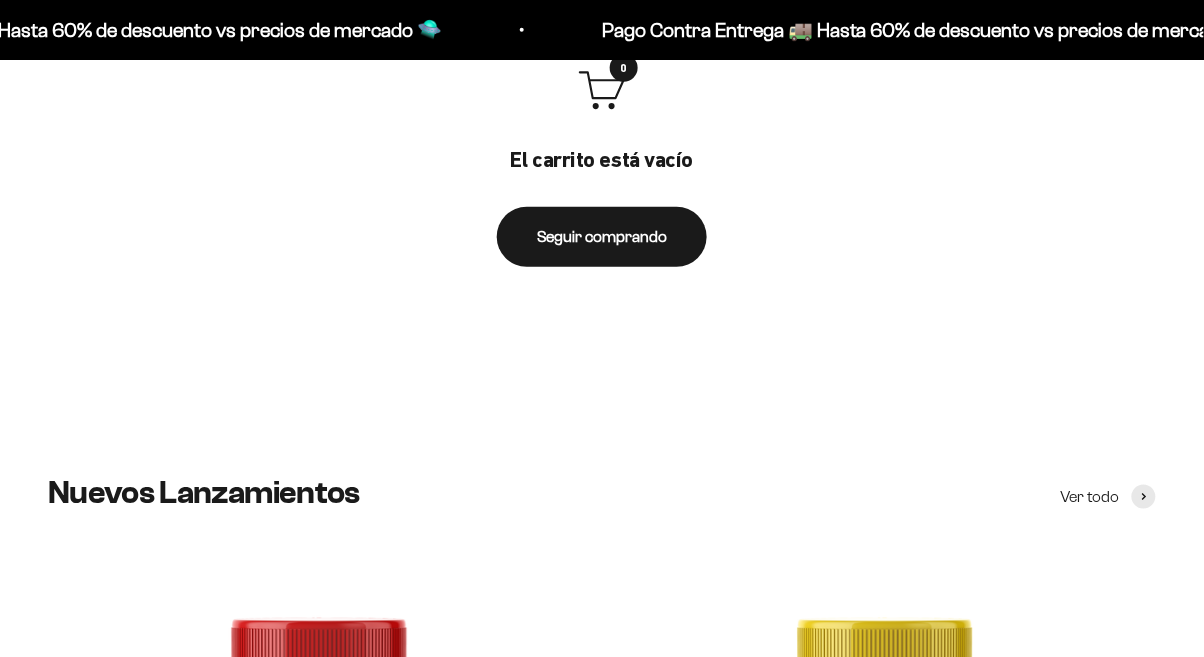 scroll, scrollTop: 273, scrollLeft: 0, axis: vertical 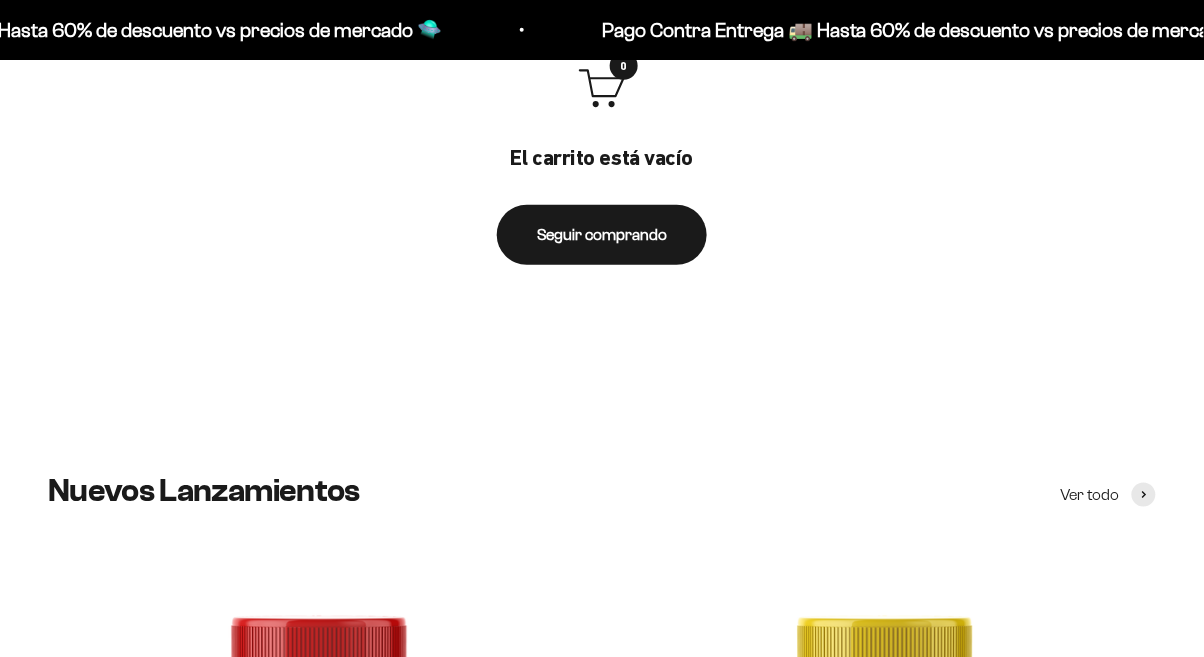 click on "Seguir comprando" at bounding box center (602, 235) 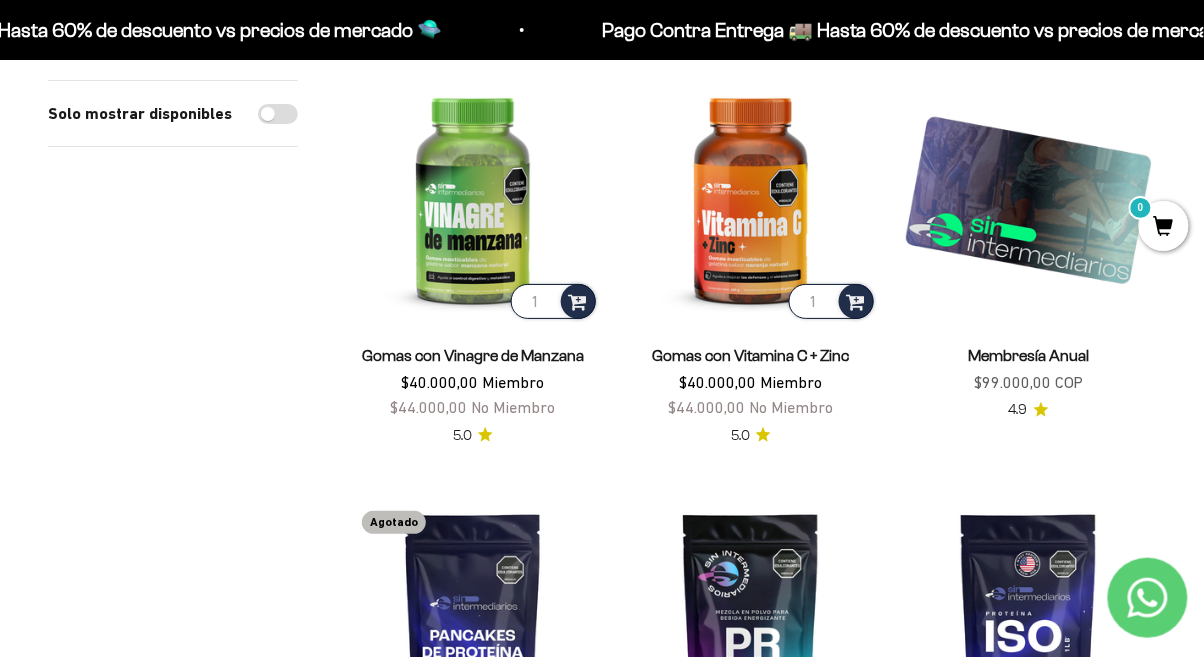 scroll, scrollTop: 1593, scrollLeft: 0, axis: vertical 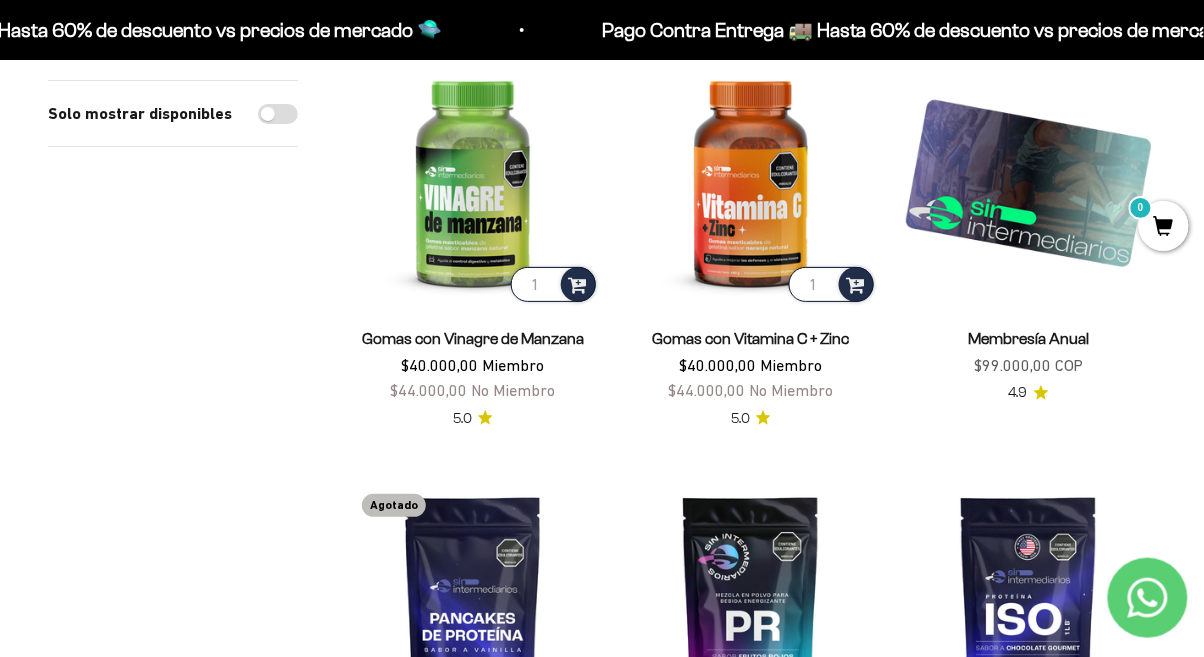 click on "Membresía Anual" at bounding box center [1029, 338] 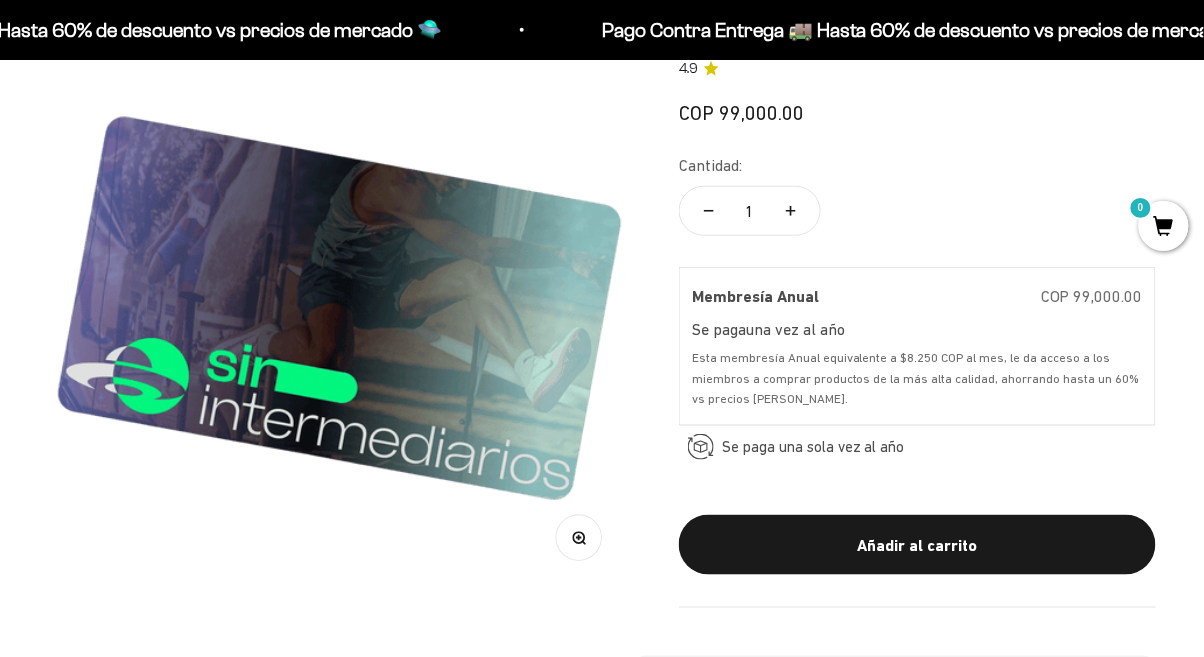 scroll, scrollTop: 250, scrollLeft: 0, axis: vertical 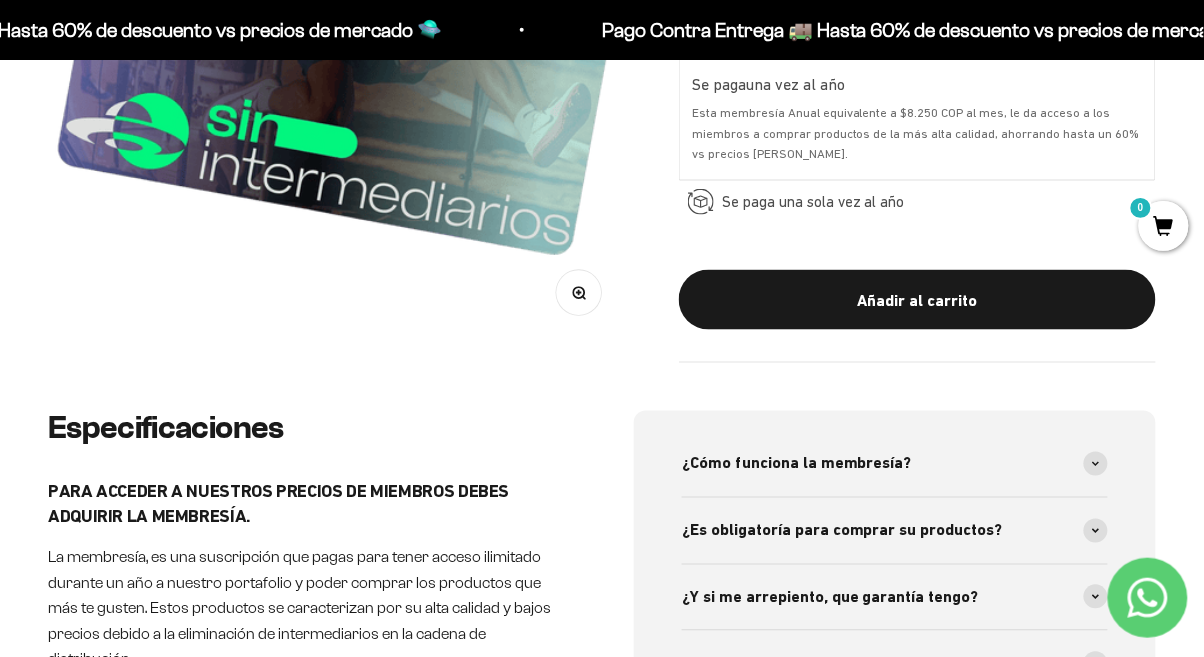 click on "¿Cómo funciona la membresía?" at bounding box center [895, 464] 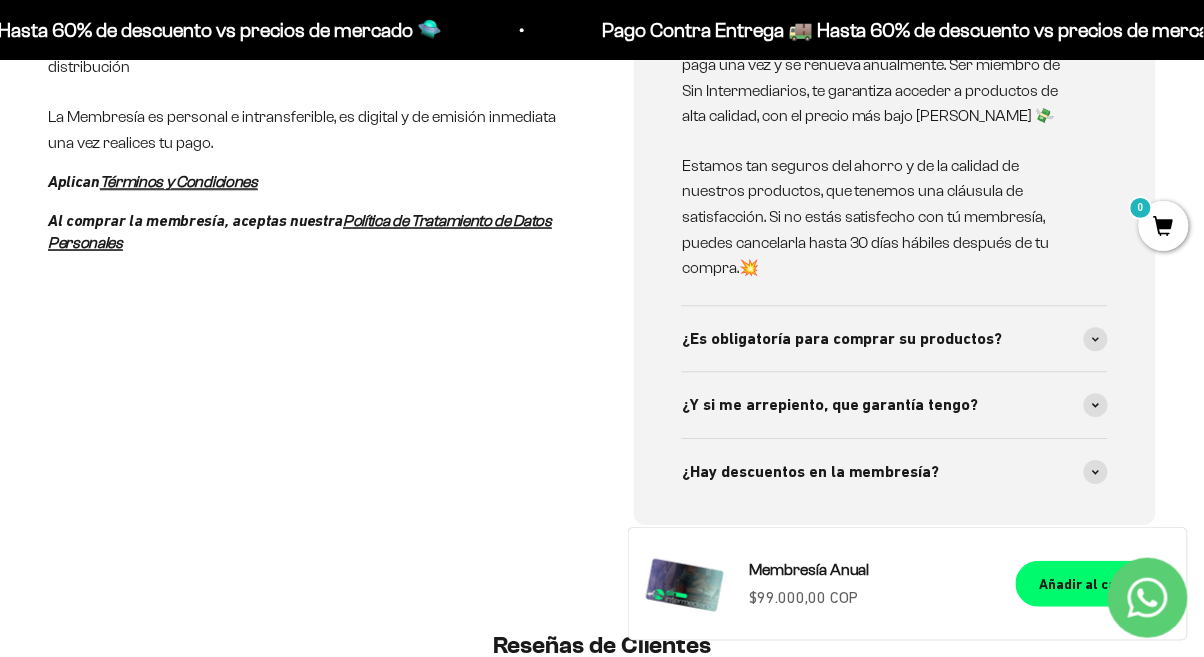 scroll, scrollTop: 1091, scrollLeft: 0, axis: vertical 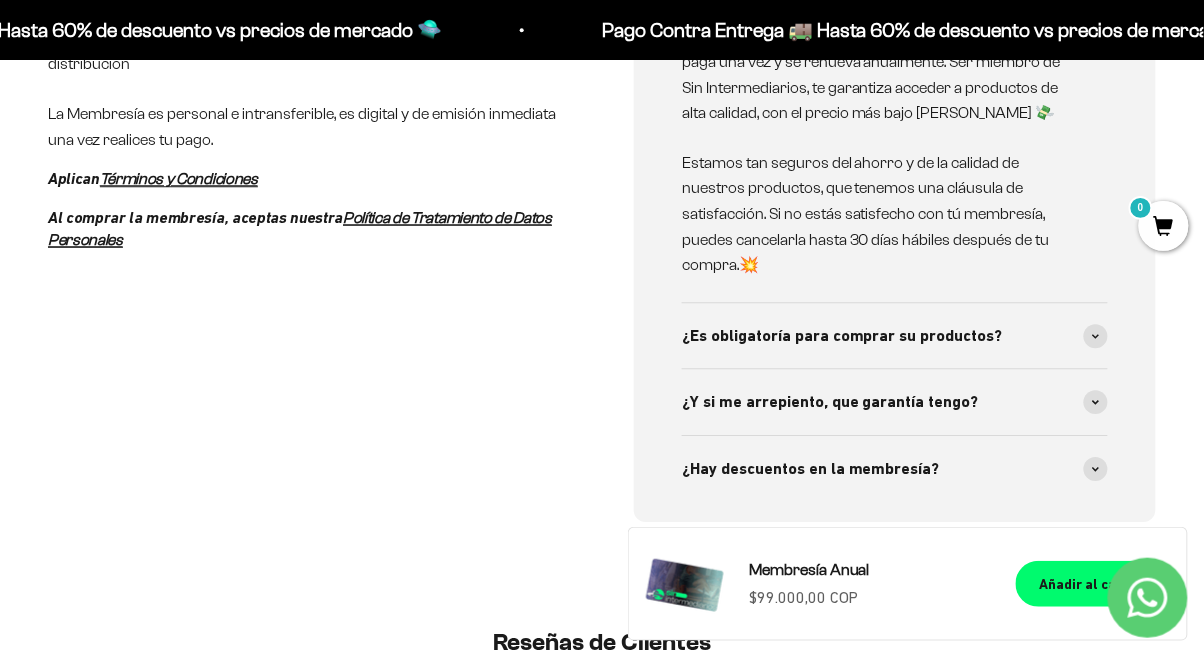 click on "¿Es obligatoría para comprar su productos?" at bounding box center (895, 336) 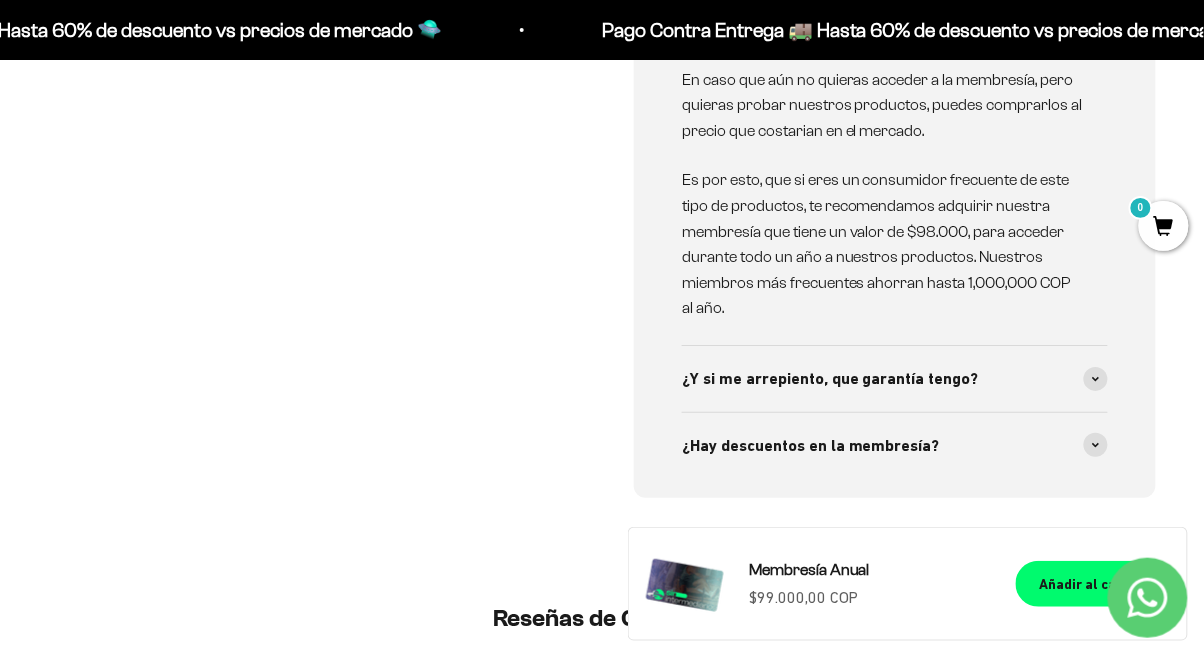 scroll, scrollTop: 1533, scrollLeft: 0, axis: vertical 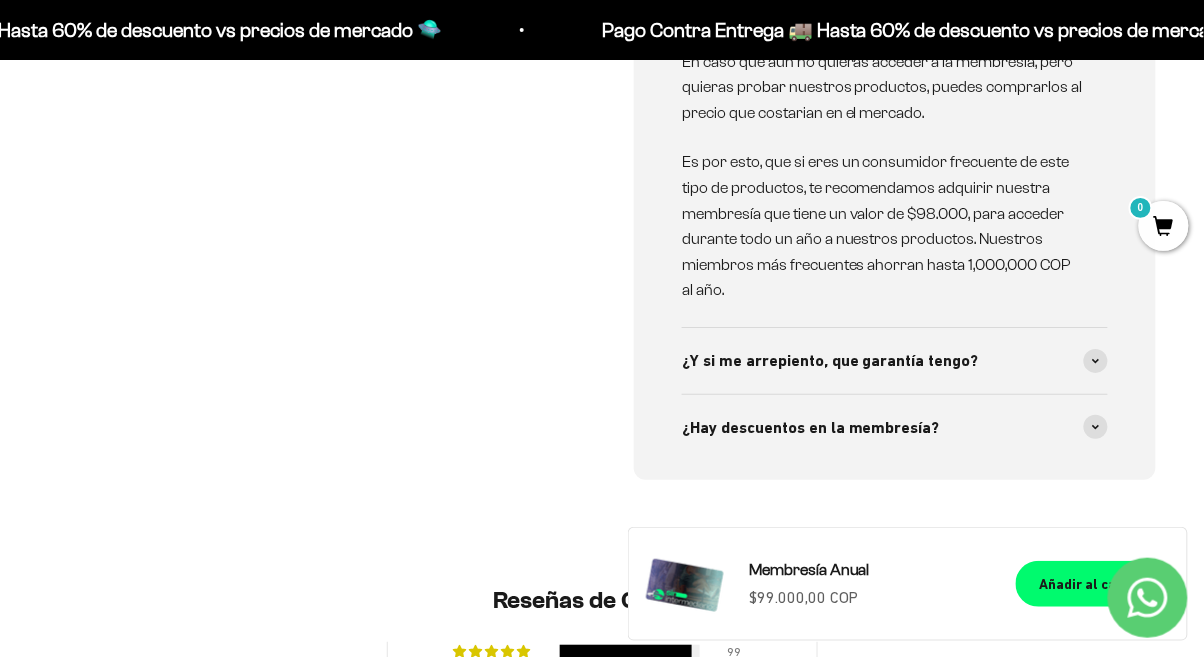 click on "¿Hay descuentos en la membresía?" at bounding box center [895, 428] 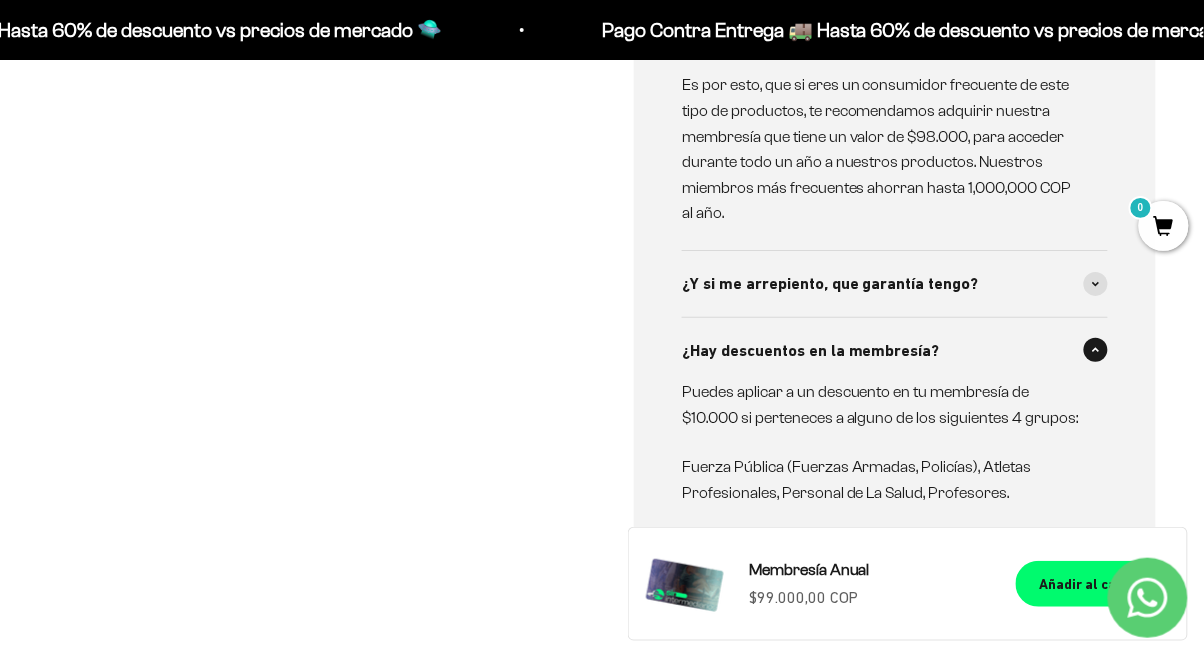 scroll, scrollTop: 1626, scrollLeft: 0, axis: vertical 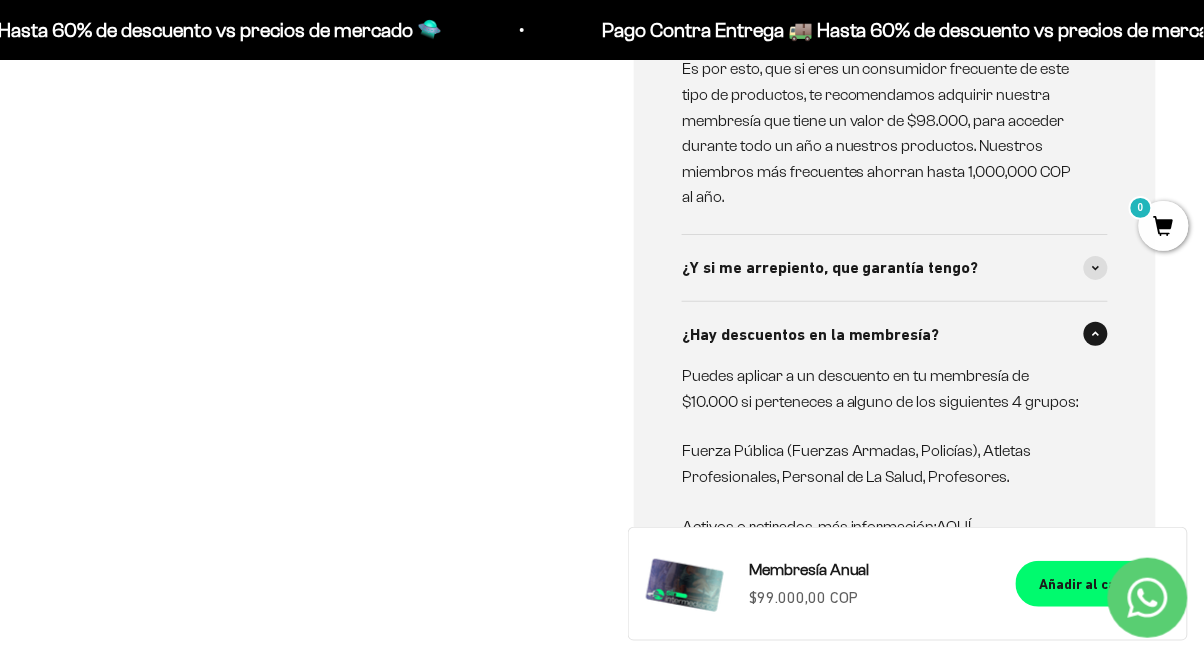 click on "Añadir al carrito" 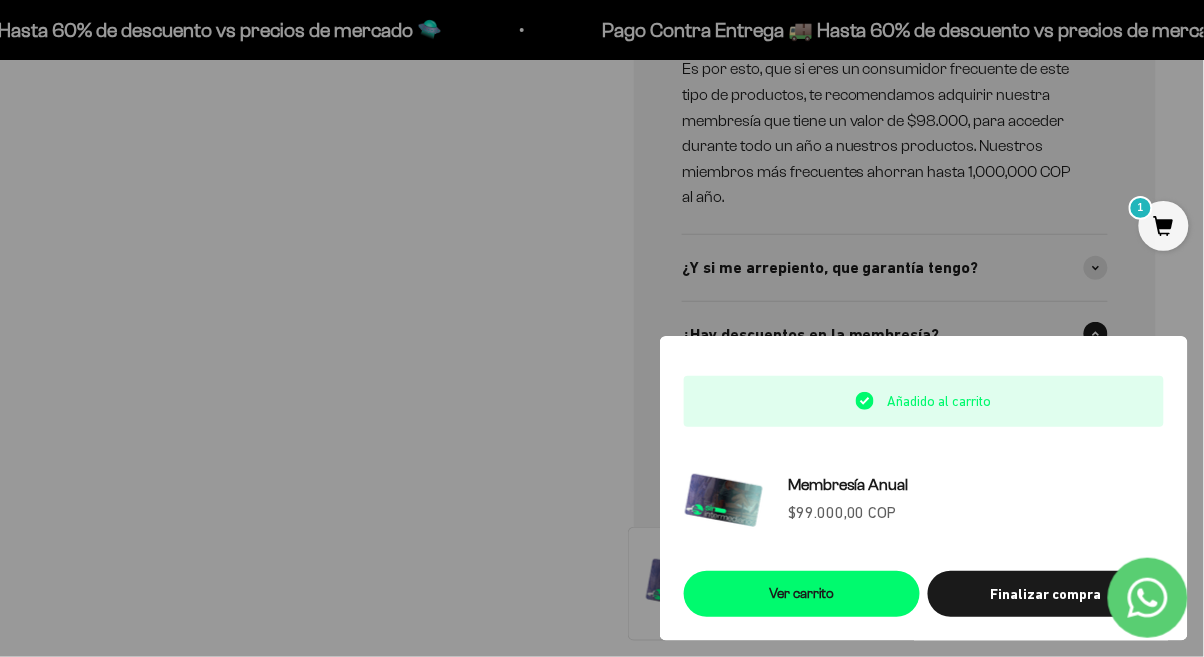 click on "Finalizar compra" at bounding box center [1046, 594] 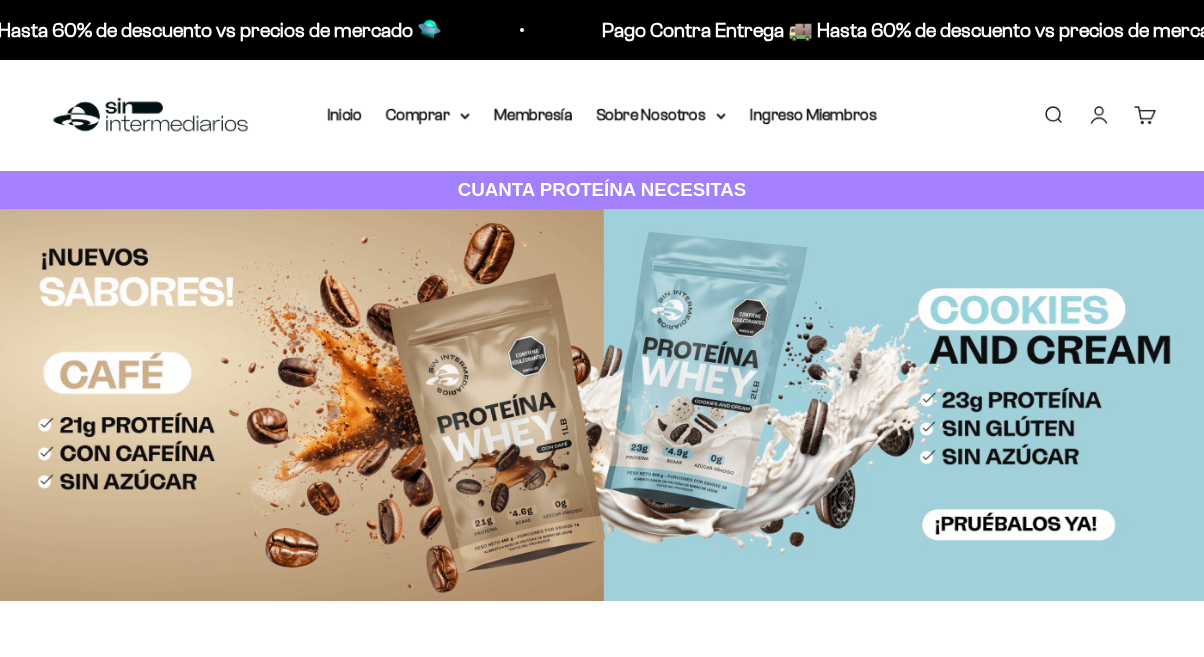 click on "Cuenta" at bounding box center [1099, 115] 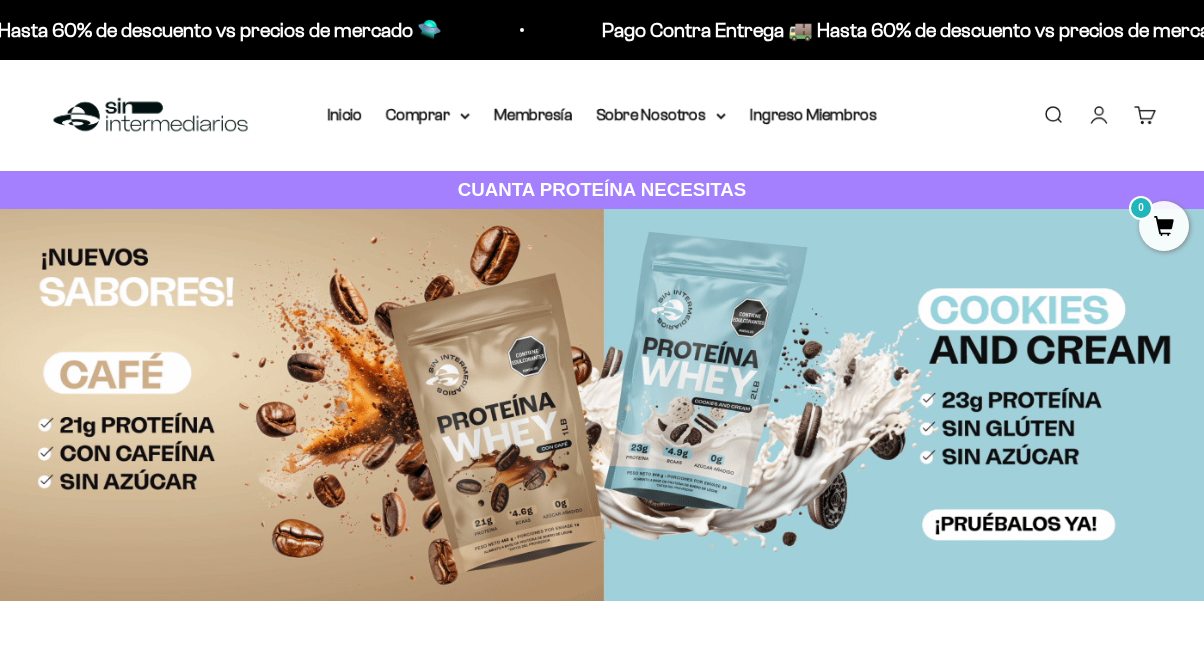 scroll, scrollTop: 0, scrollLeft: 0, axis: both 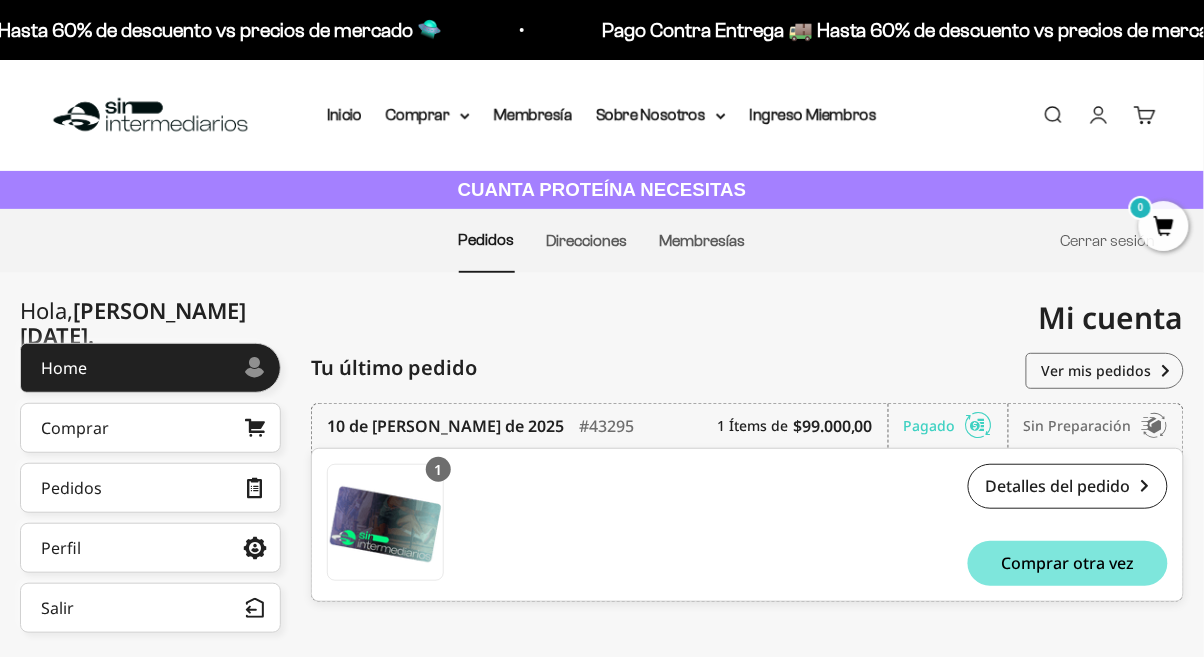 click on "Membresías" at bounding box center [703, 240] 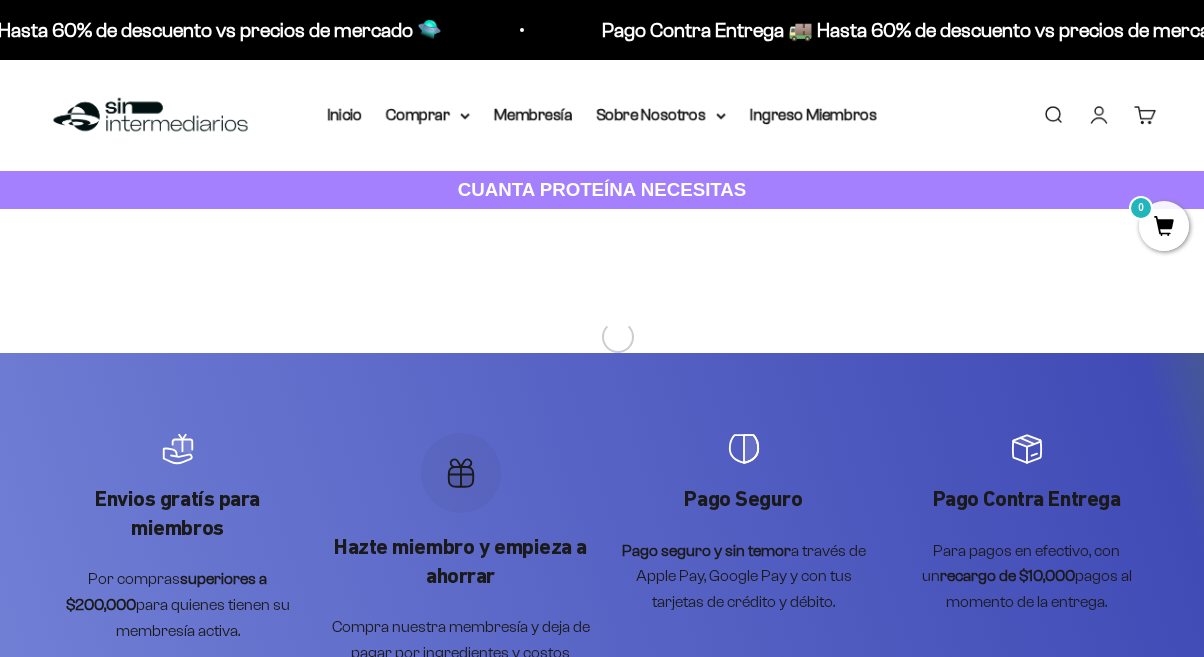 scroll, scrollTop: 0, scrollLeft: 0, axis: both 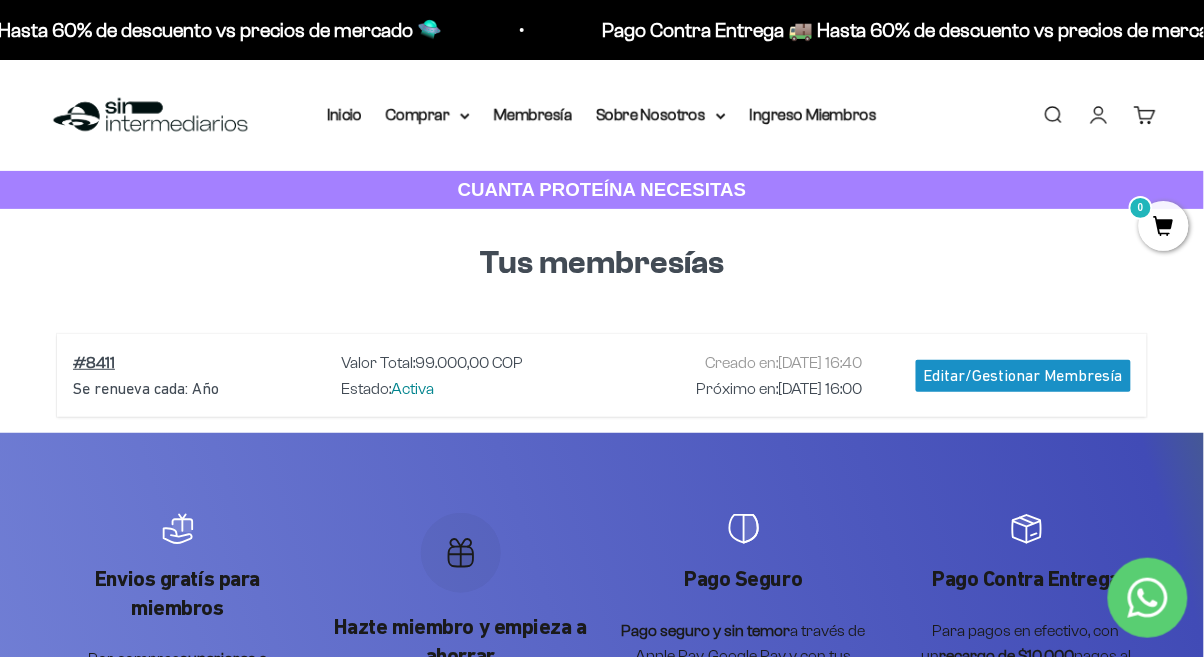 click on "Editar/Gestionar Membresía" at bounding box center [1023, 376] 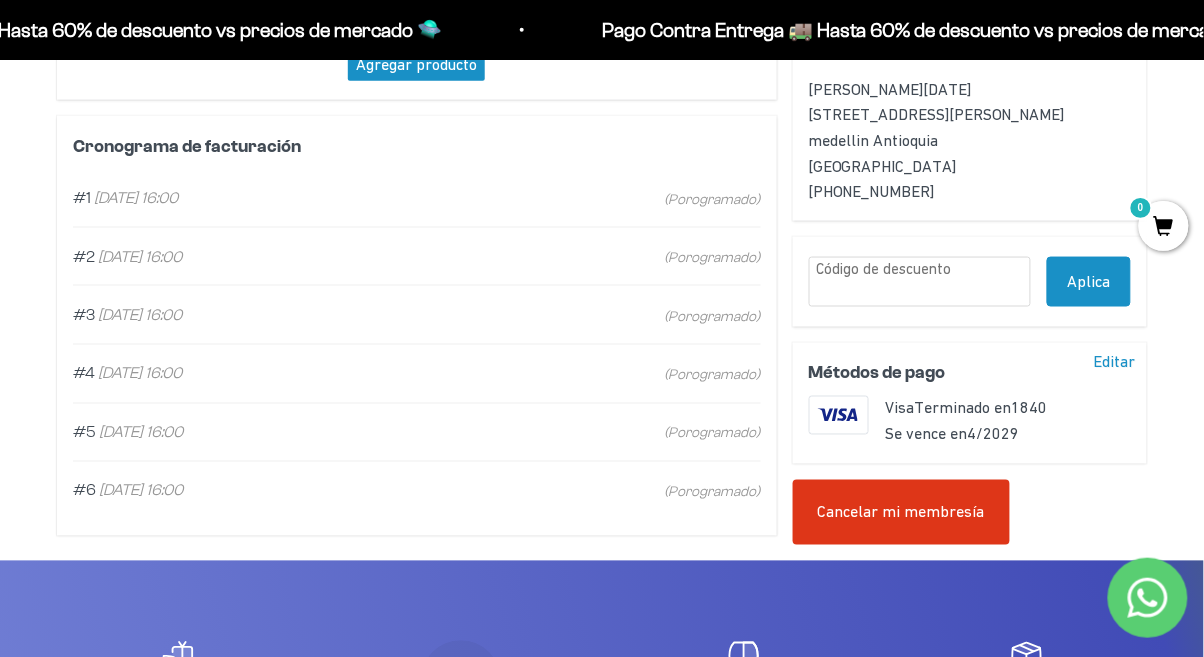 scroll, scrollTop: 514, scrollLeft: 0, axis: vertical 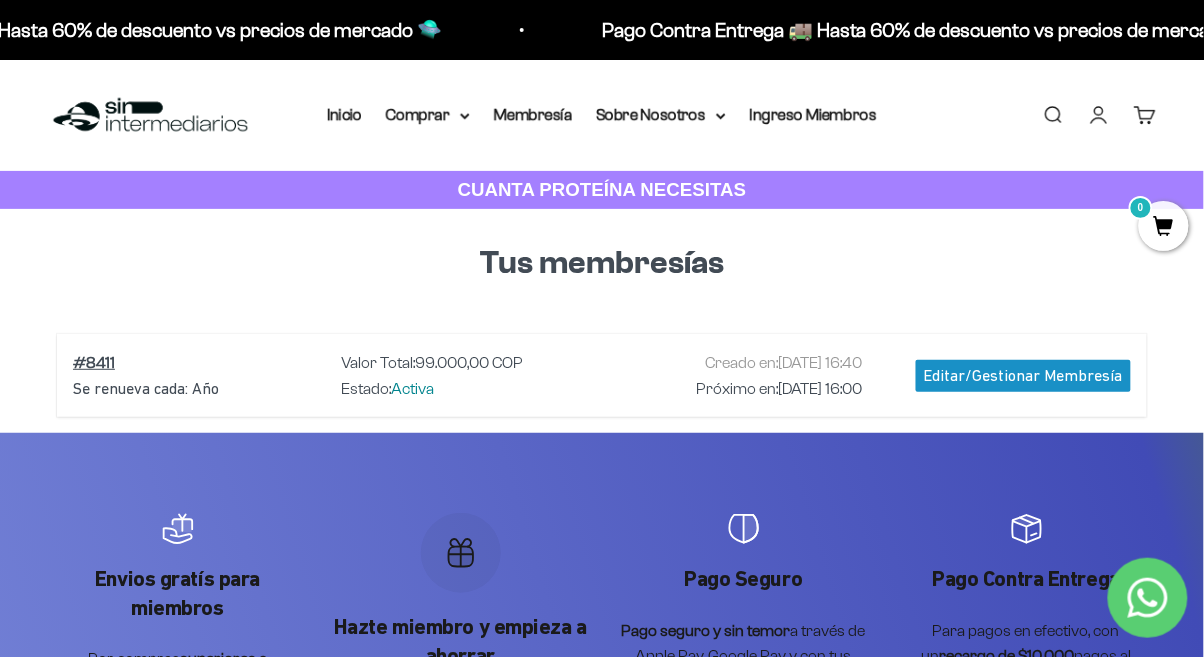 click on "Comprar" at bounding box center [428, 115] 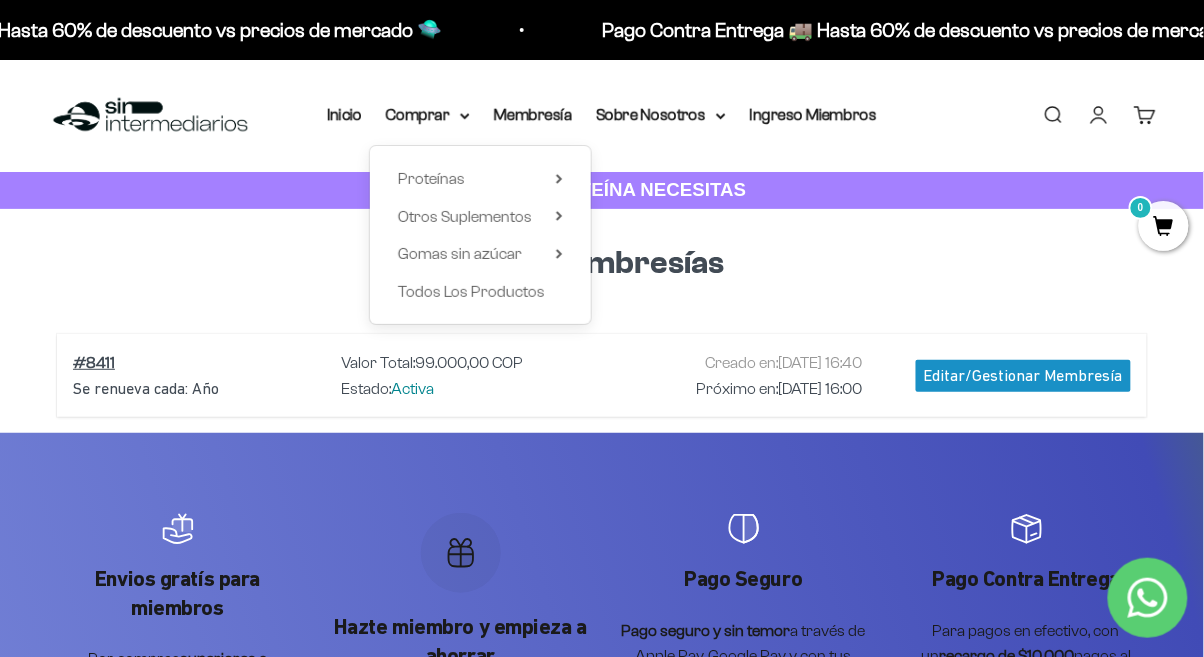 click on "Proteínas" at bounding box center (431, 179) 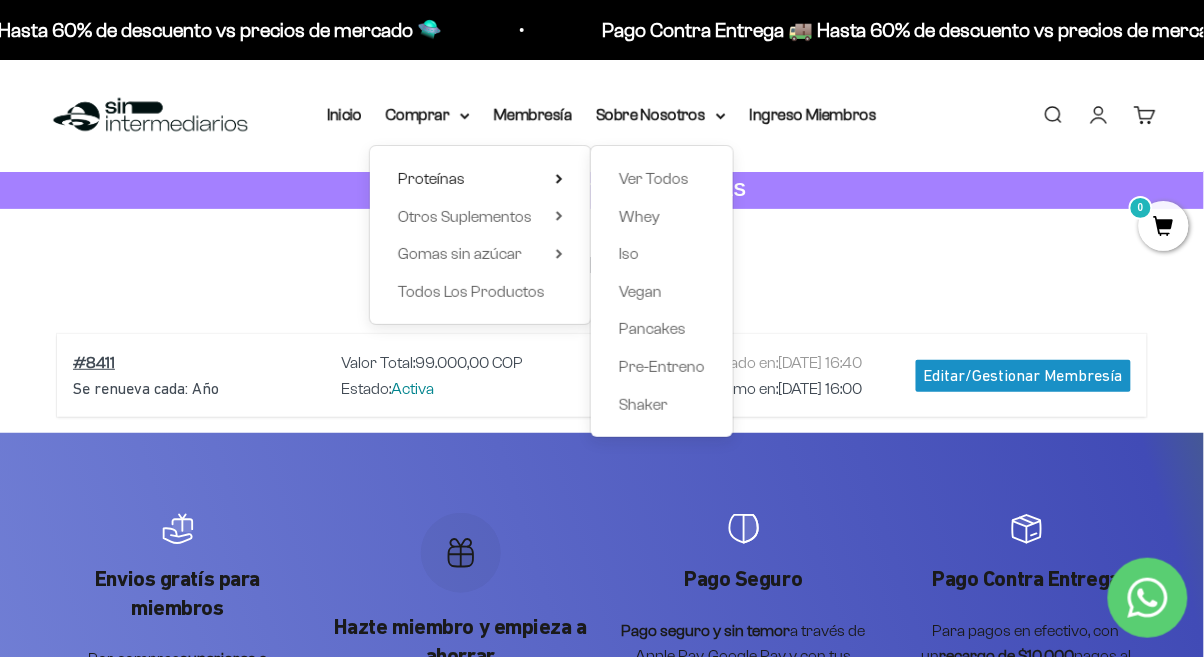 click on "Ver Todos" at bounding box center (654, 178) 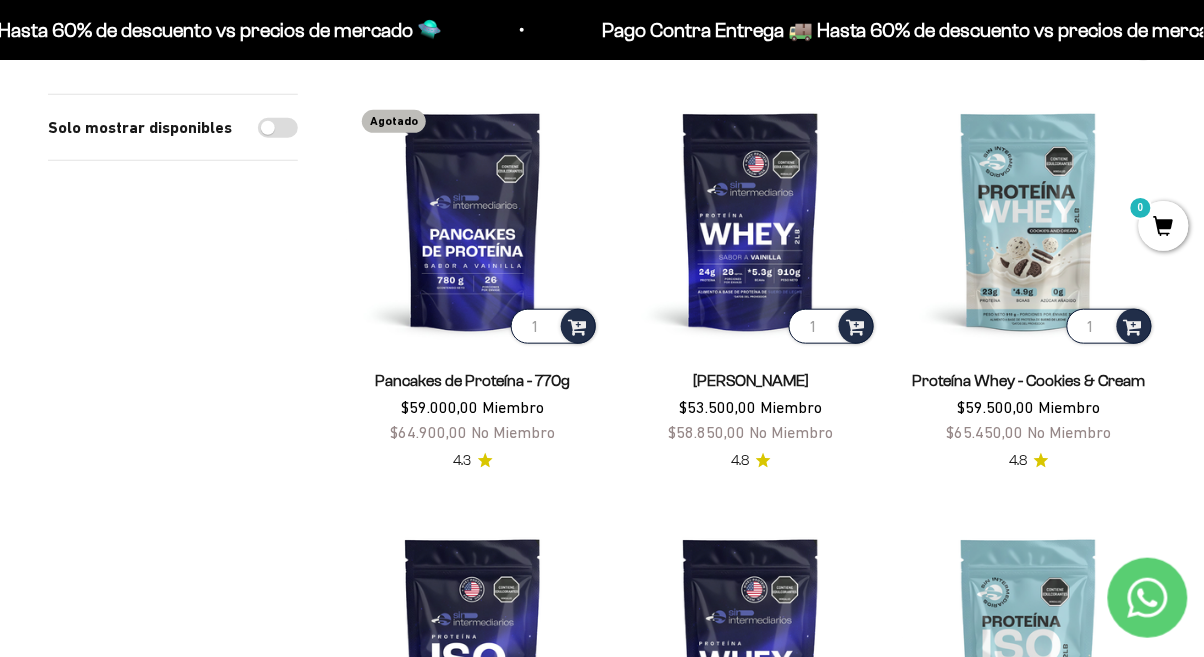 scroll, scrollTop: 220, scrollLeft: 0, axis: vertical 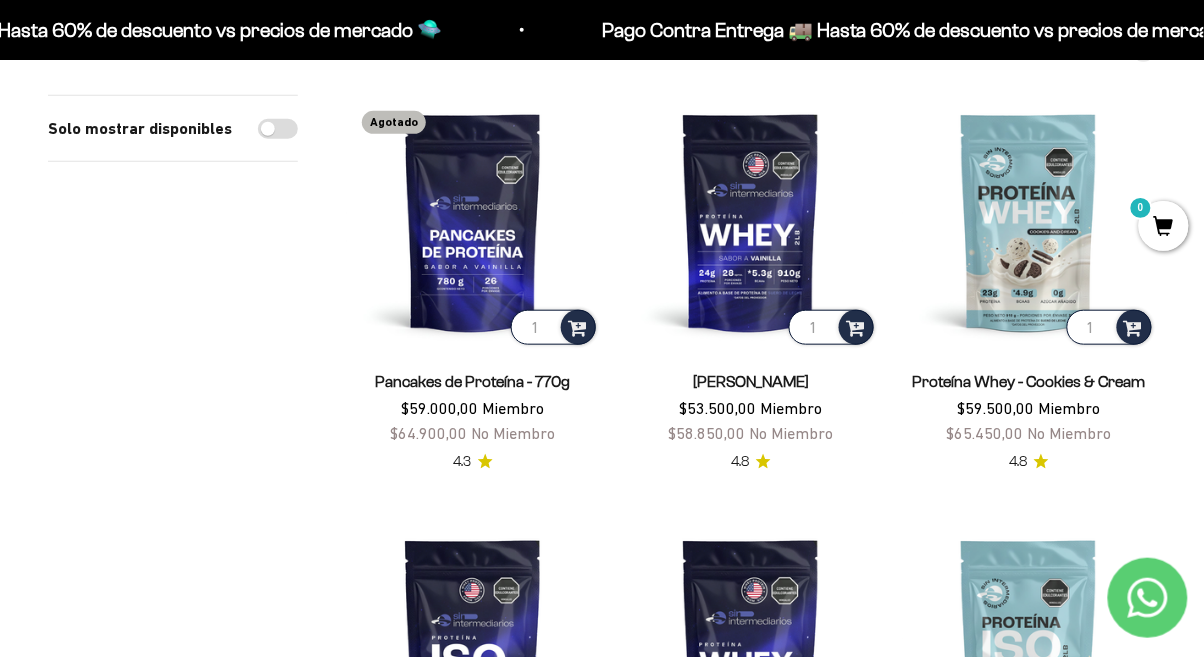 click at bounding box center [1133, 326] 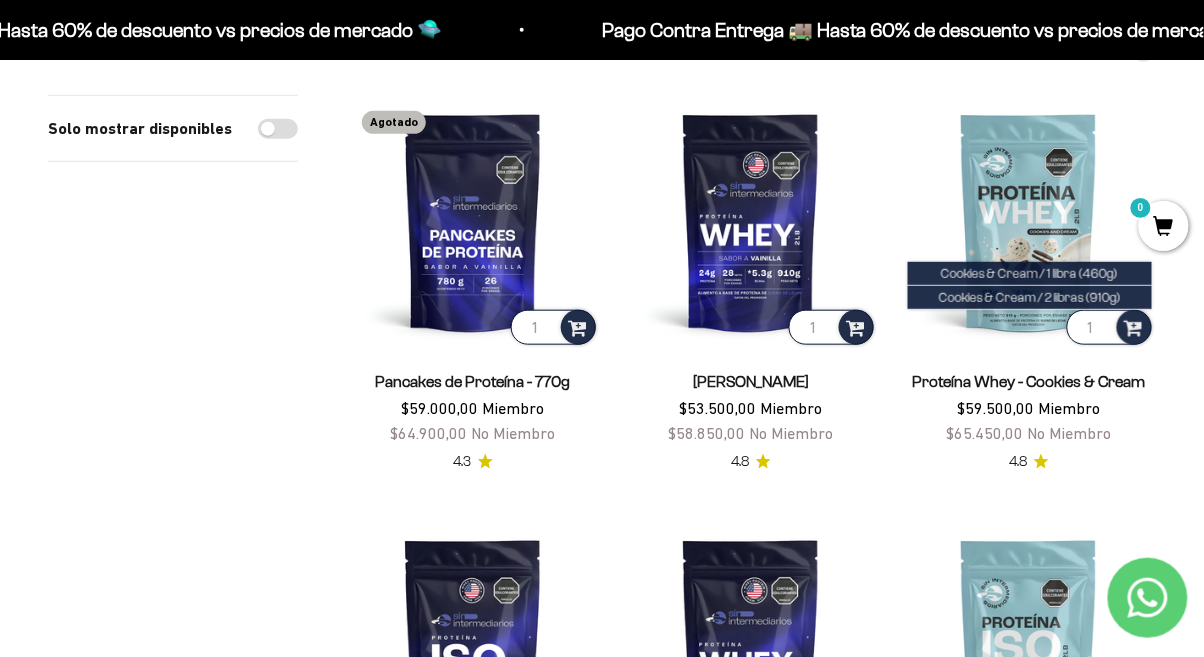 click on "Cookies & Cream / 1 libra (460g)" at bounding box center [1030, 274] 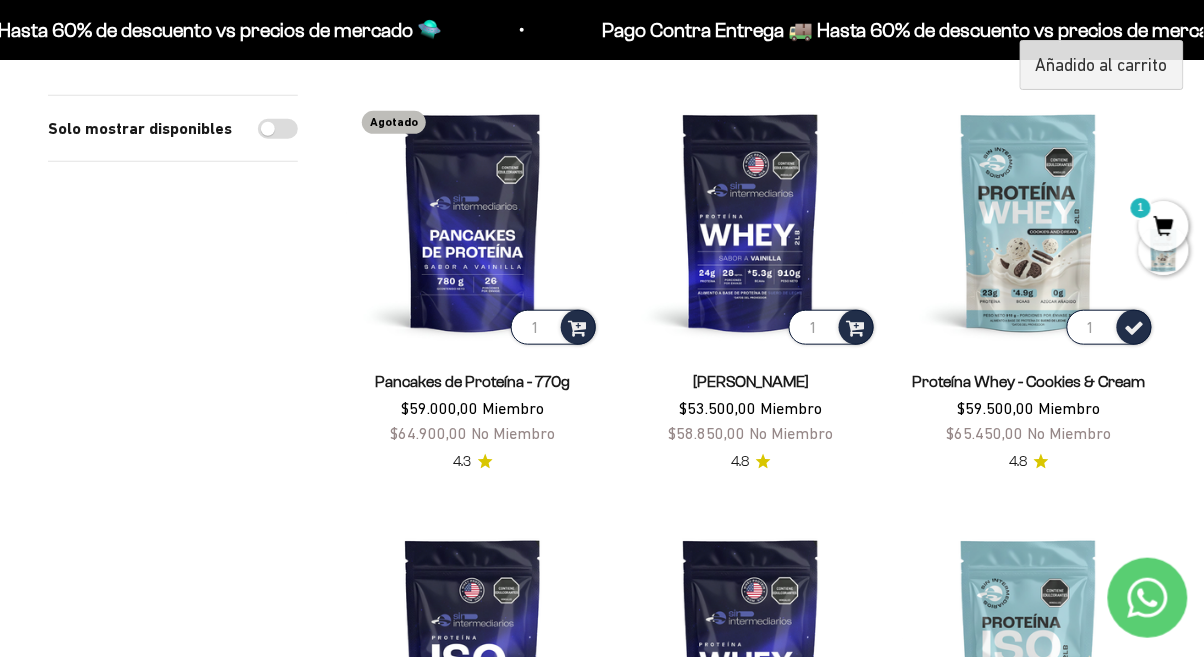click on "Filtros
Ordenar por
Características Más vendidos Alfabéticamente, A-Z Alfabéticamente, Z-A Precio, menor a mayor Precio, mayor a menor Fecha: antiguo(a) a reciente Fecha: reciente a antiguo(a)
Solo mostrar disponibles
Aplicar  (1)
Filtros
Ordenar por:
Más vendidos
Características
Más vendidos
Alfabéticamente, A-Z
Alfabéticamente, Z-A
Precio, menor a mayor
Precio, mayor a menor
Fecha: antiguo(a) a reciente" at bounding box center [602, 923] 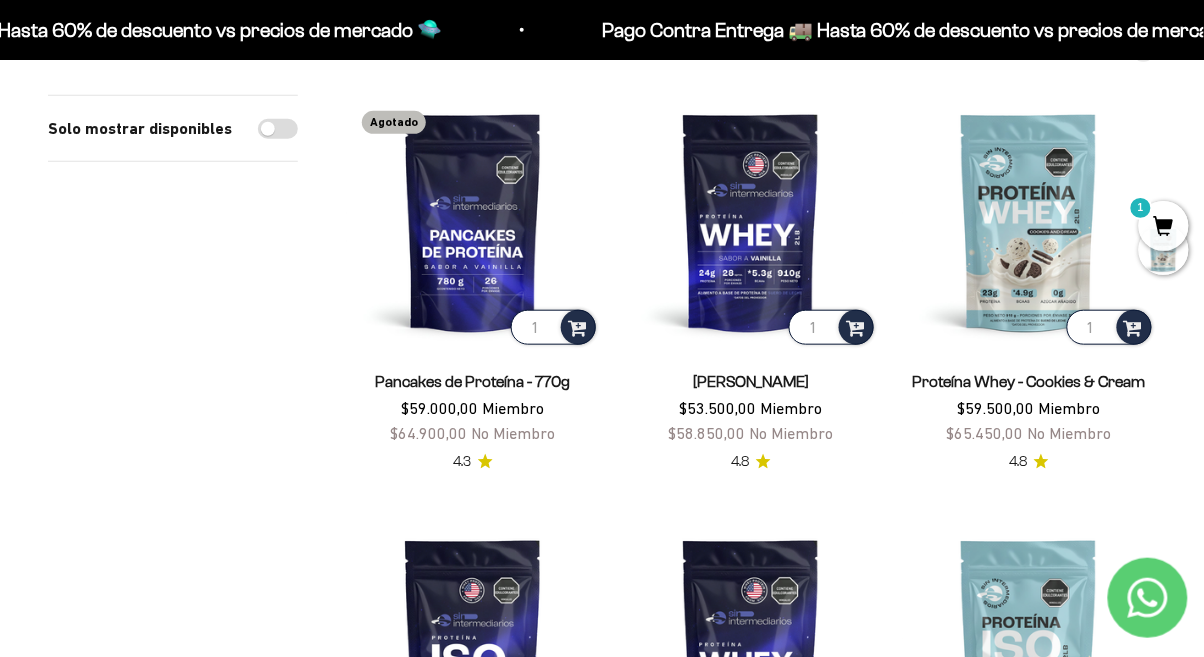 click on "1" at bounding box center (1164, 226) 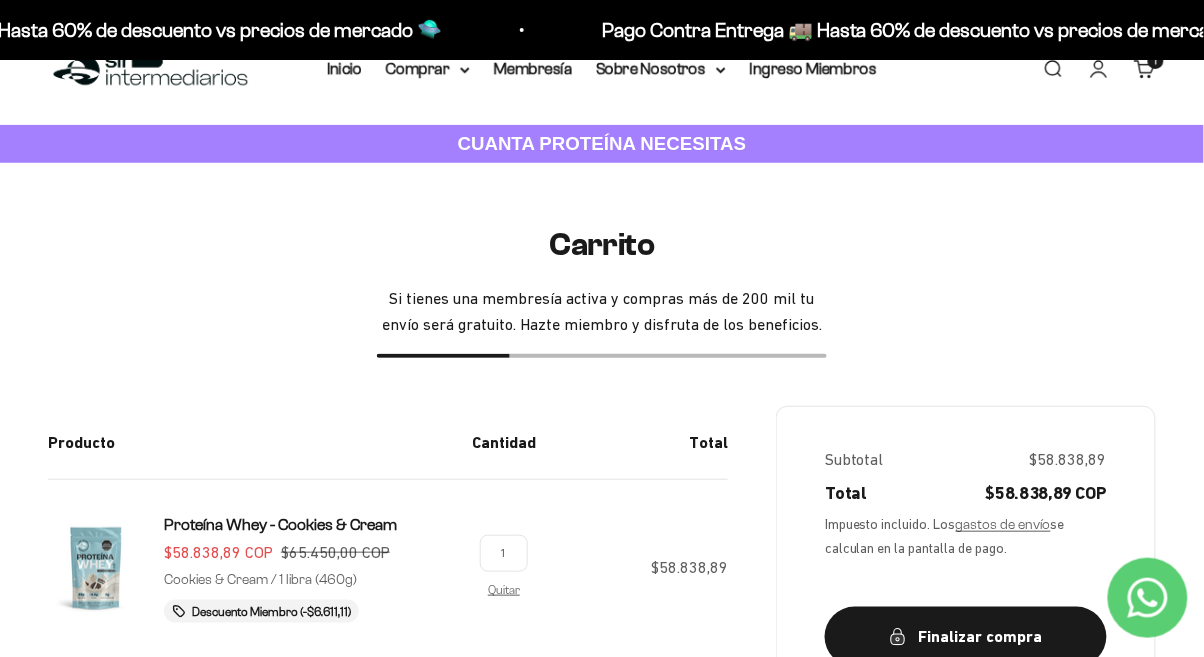 scroll, scrollTop: 0, scrollLeft: 0, axis: both 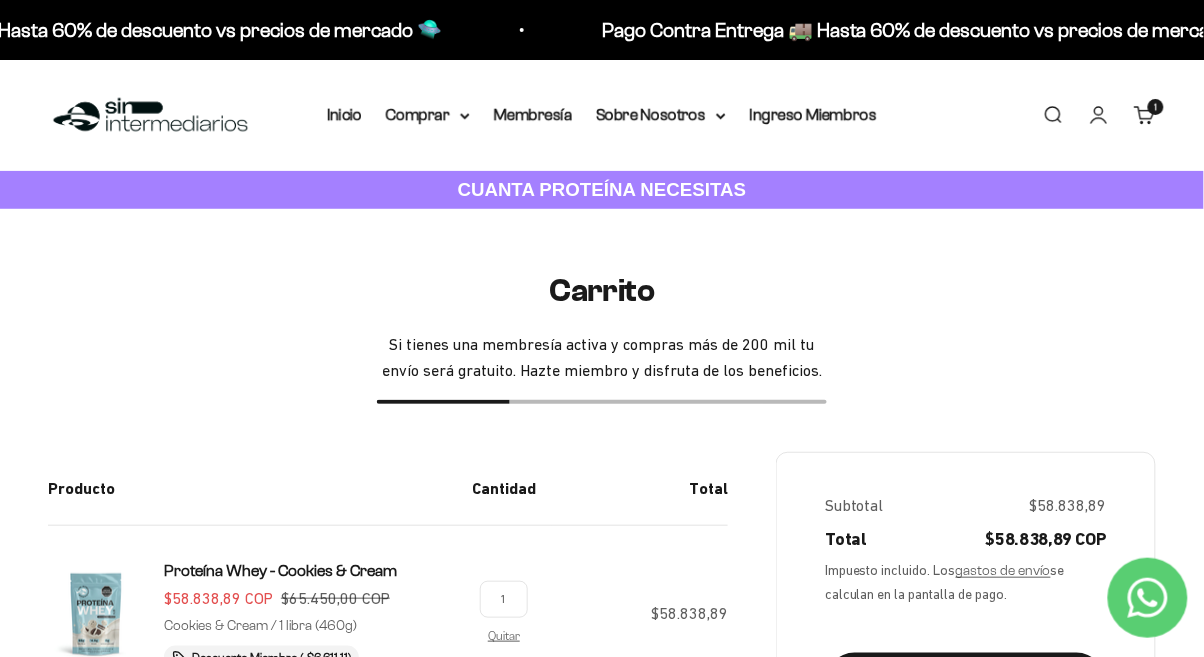click on "Comprar" at bounding box center [428, 115] 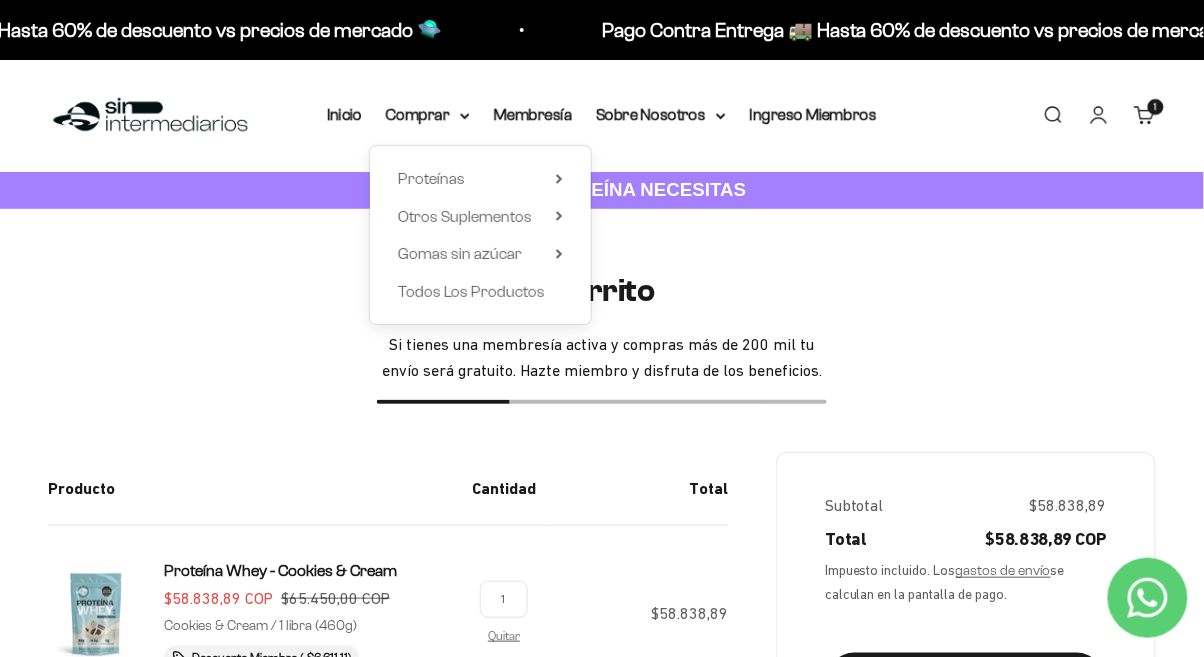 click on "Proteínas" at bounding box center [480, 179] 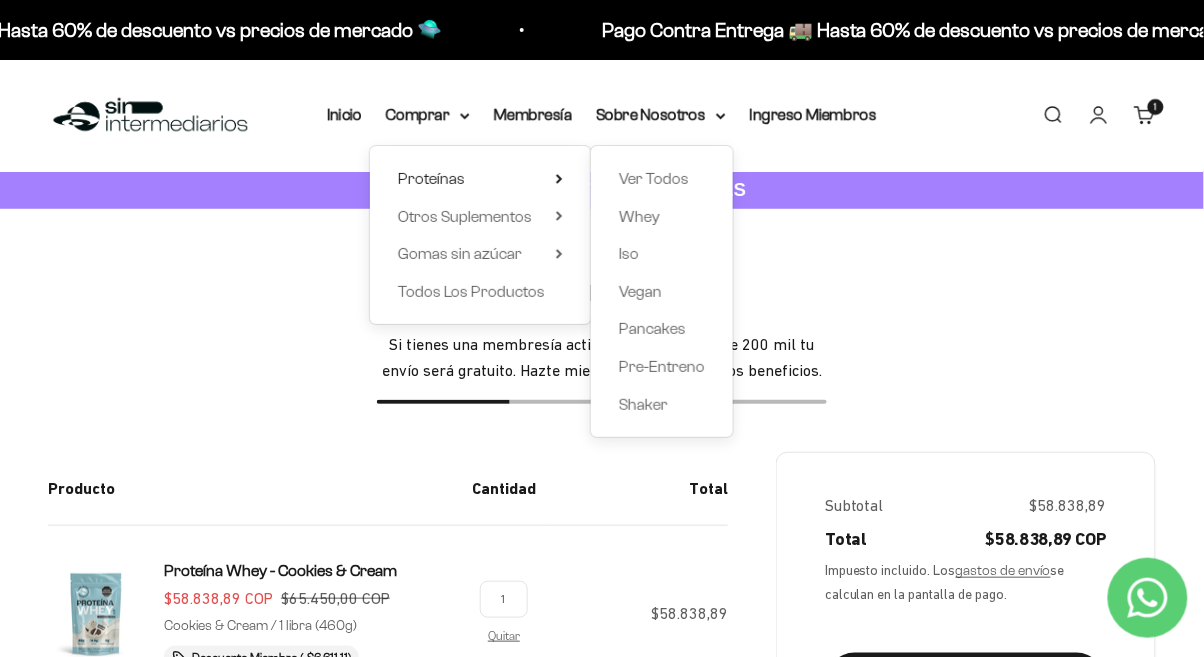 click on "Ver Todos" at bounding box center [654, 178] 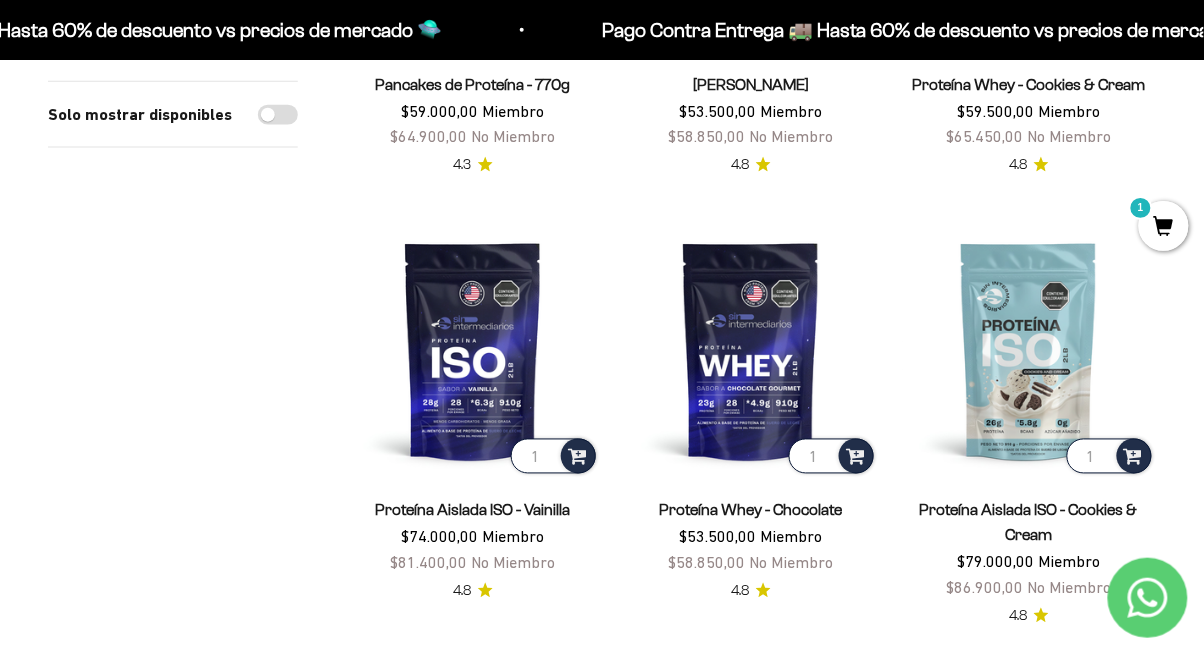 scroll, scrollTop: 520, scrollLeft: 0, axis: vertical 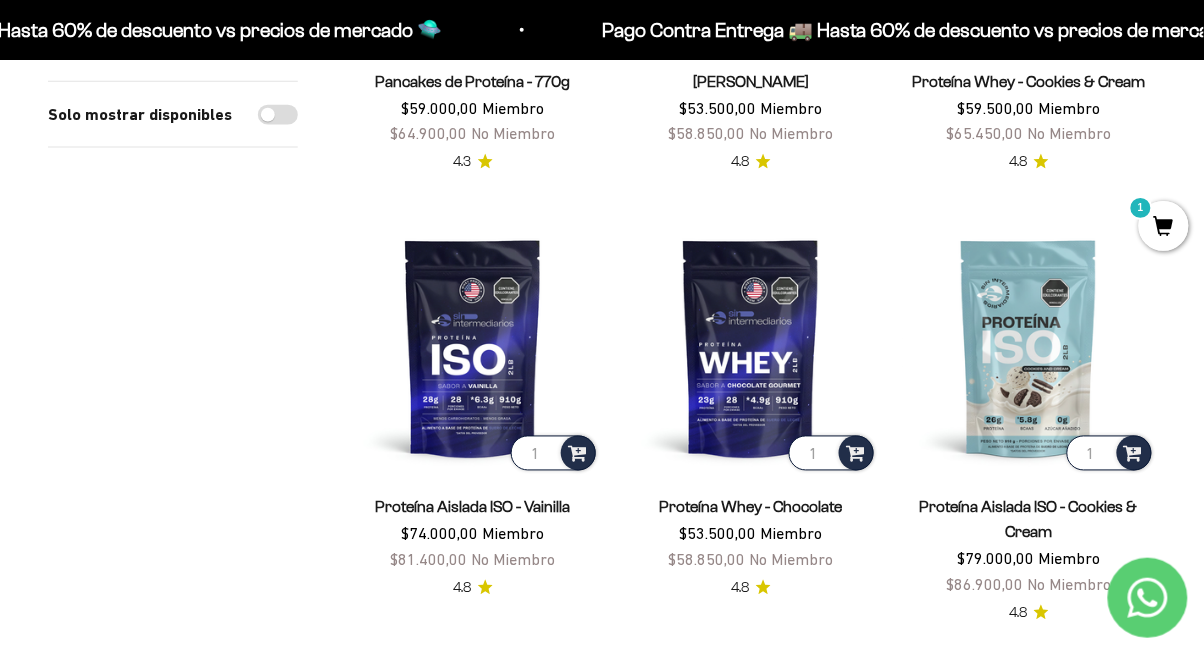 click at bounding box center (577, 452) 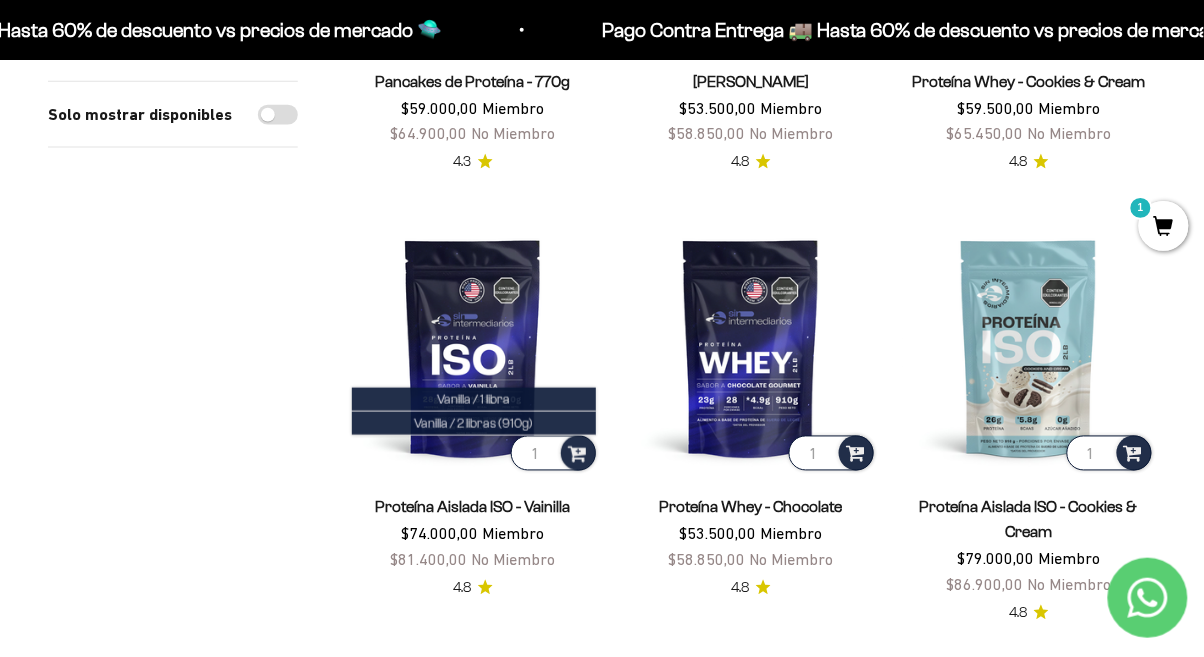 click on "Vanilla / 2 libras (910g)" at bounding box center [474, 423] 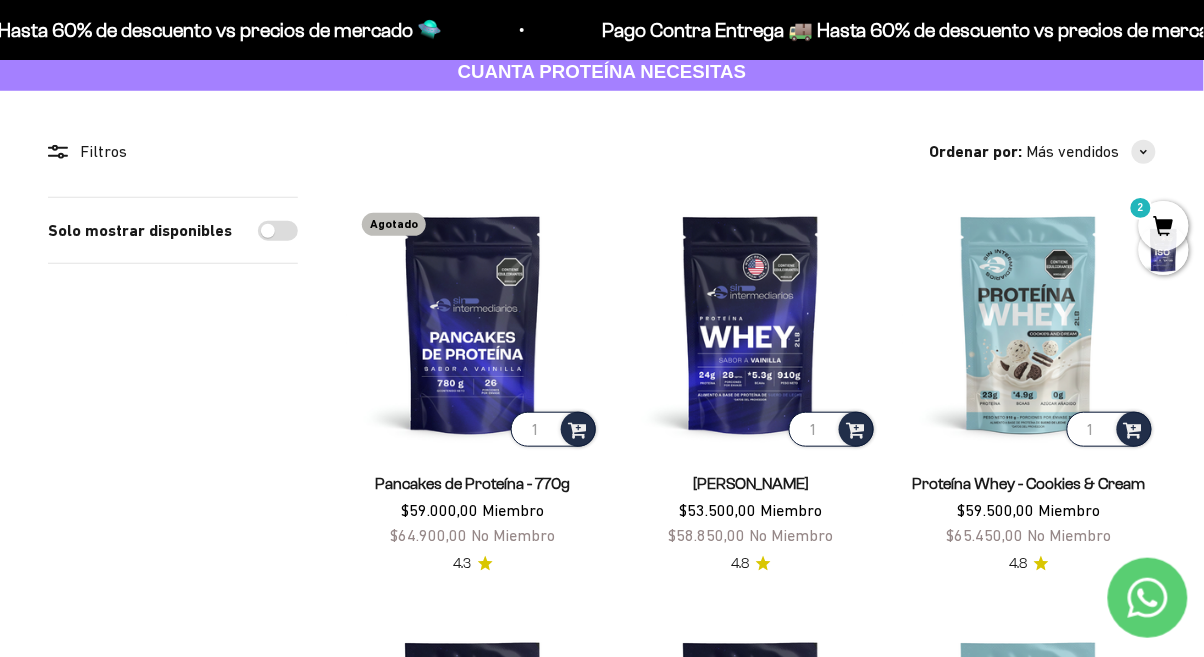 scroll, scrollTop: 0, scrollLeft: 0, axis: both 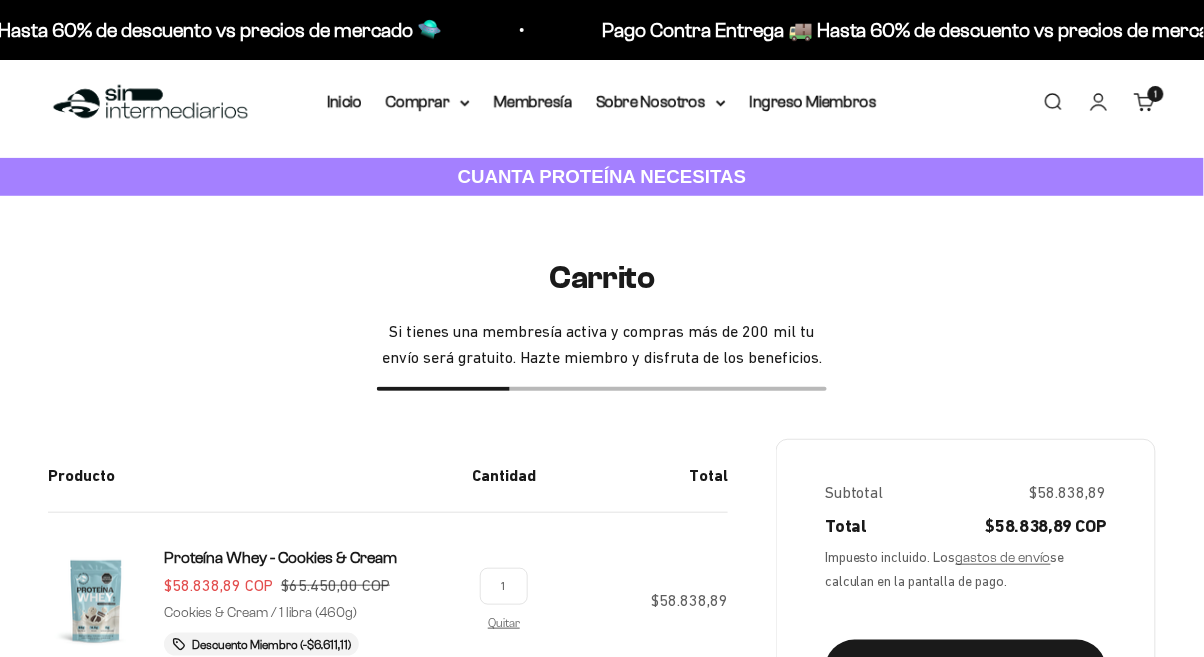 click on "Comprar" at bounding box center (428, 102) 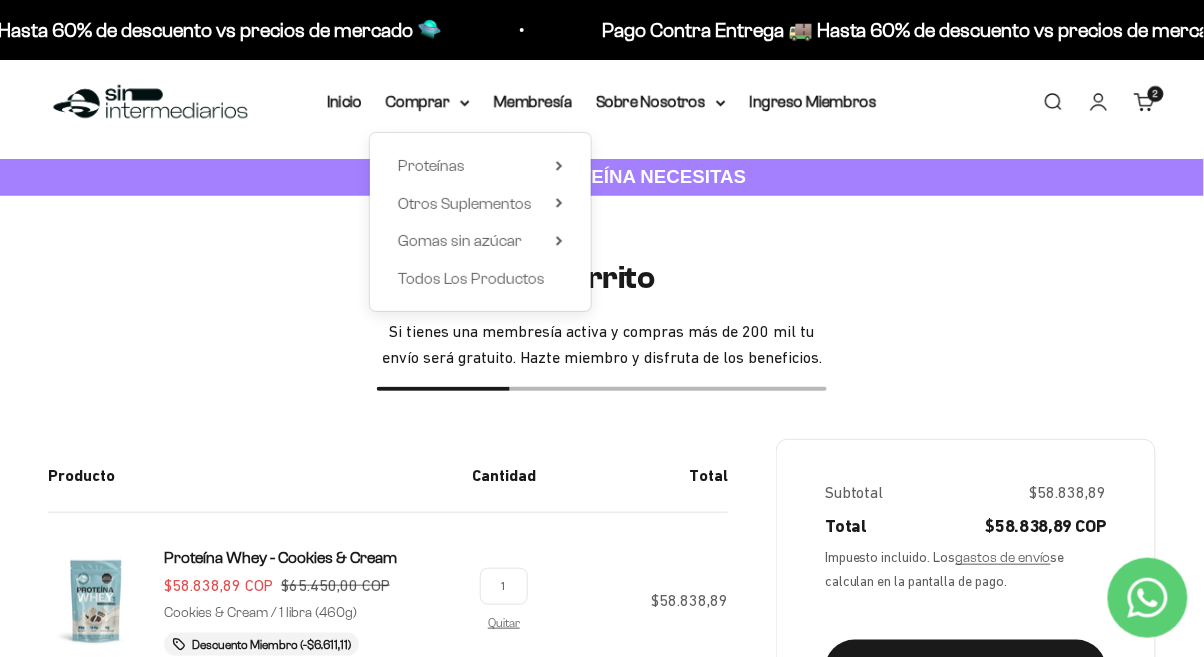 click on "Todos Los Productos" at bounding box center (471, 278) 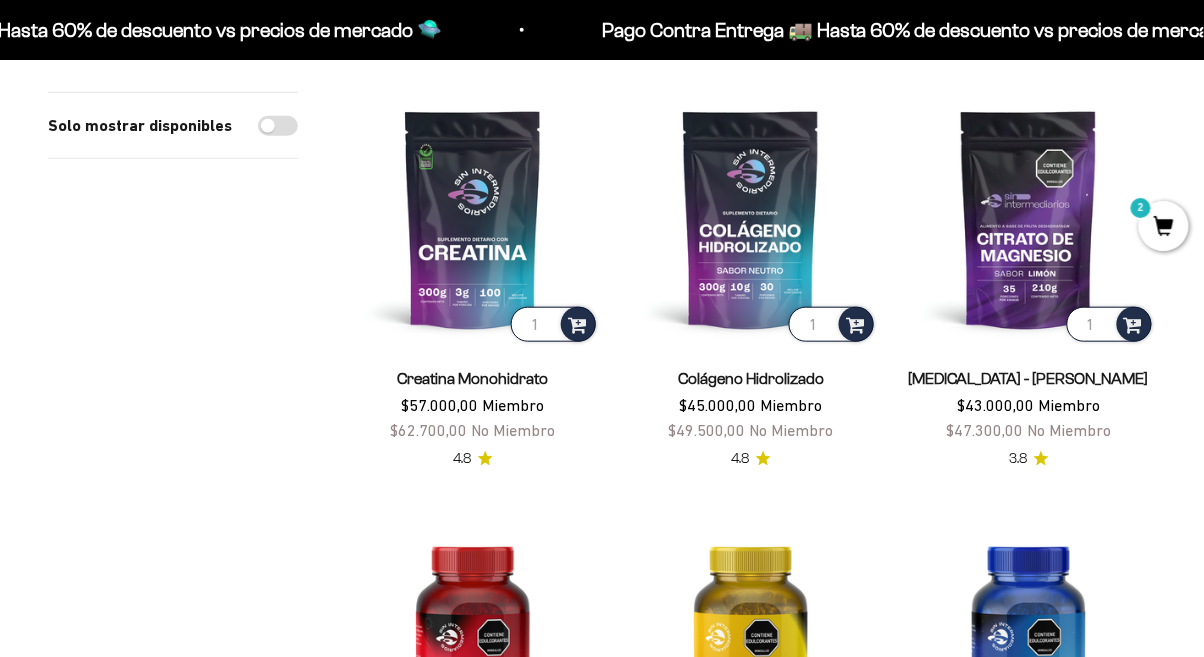 scroll, scrollTop: 232, scrollLeft: 0, axis: vertical 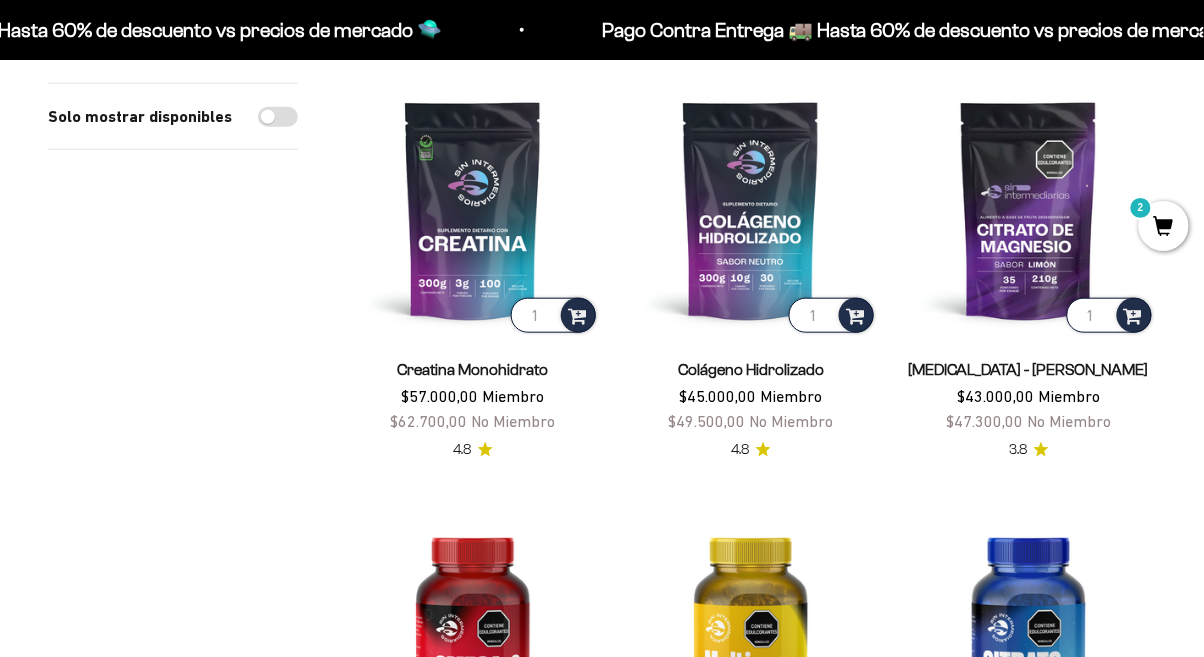 click at bounding box center (578, 315) 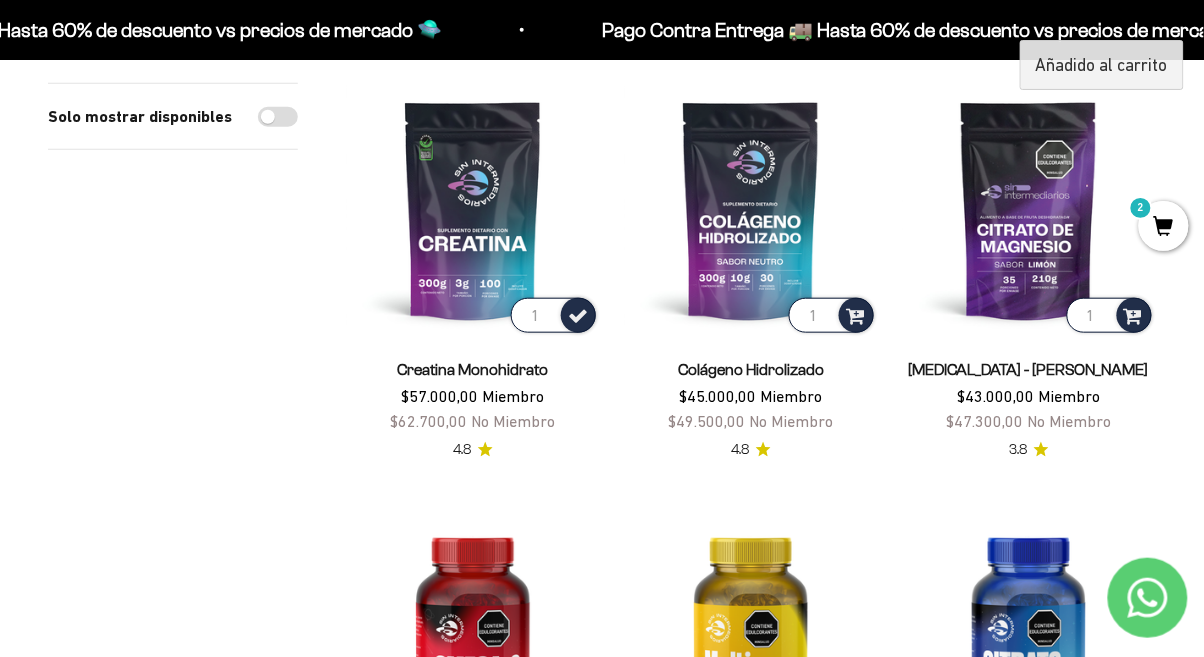 click at bounding box center [579, 314] 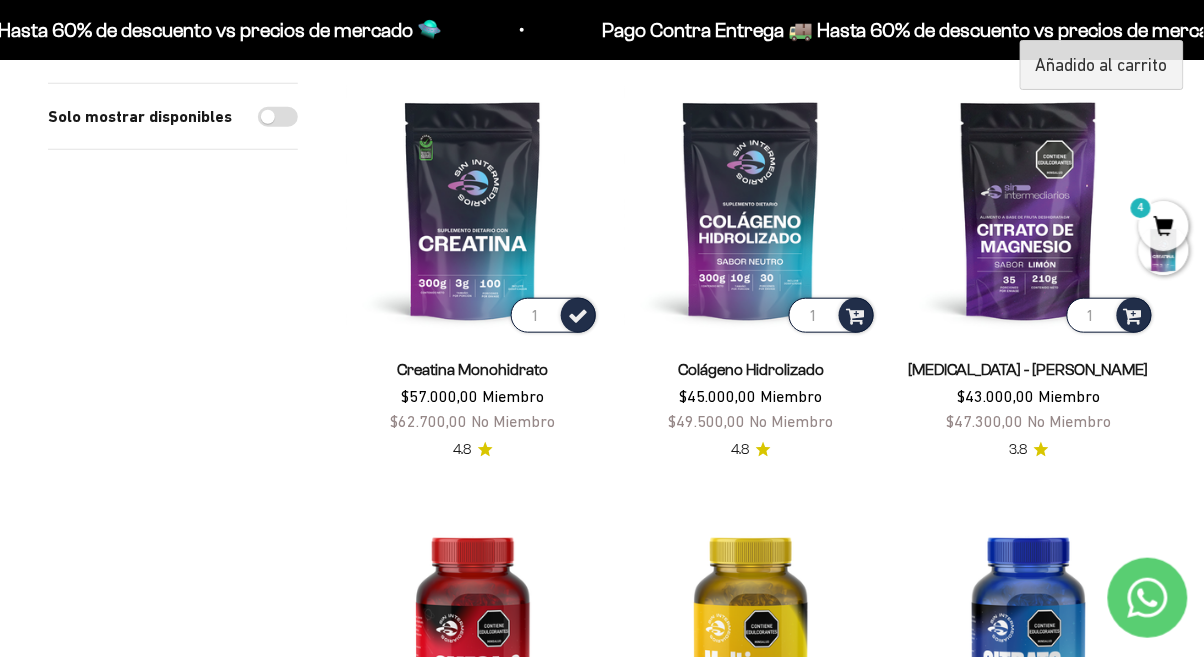 click on "4" at bounding box center [1164, 226] 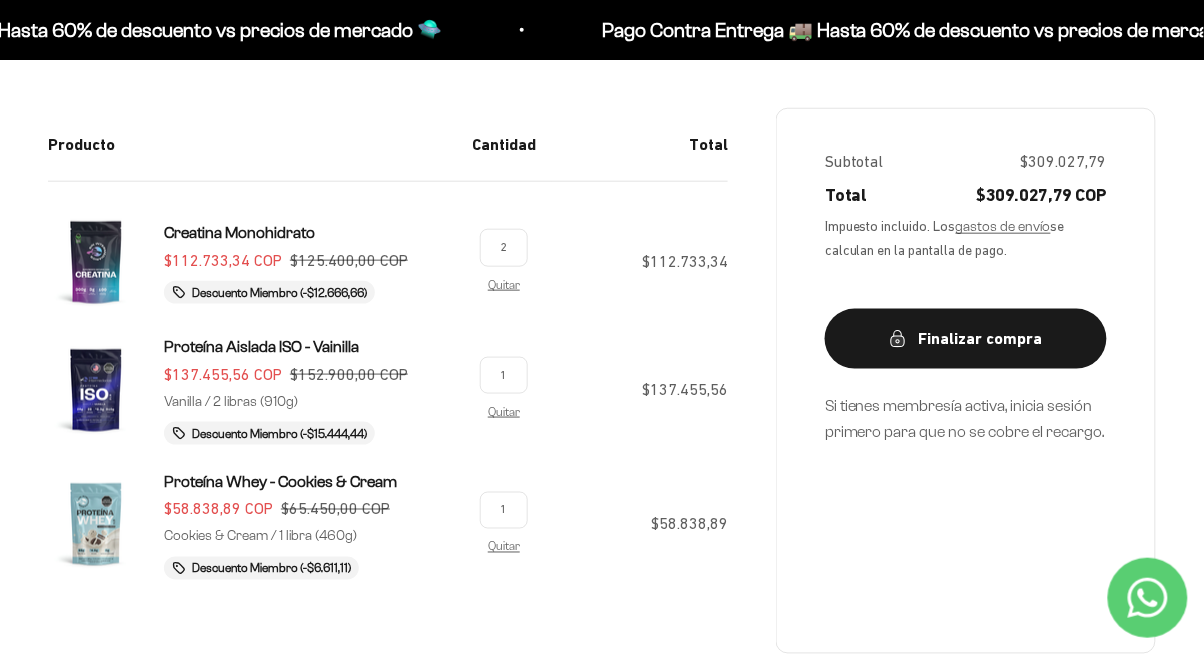 scroll, scrollTop: 346, scrollLeft: 0, axis: vertical 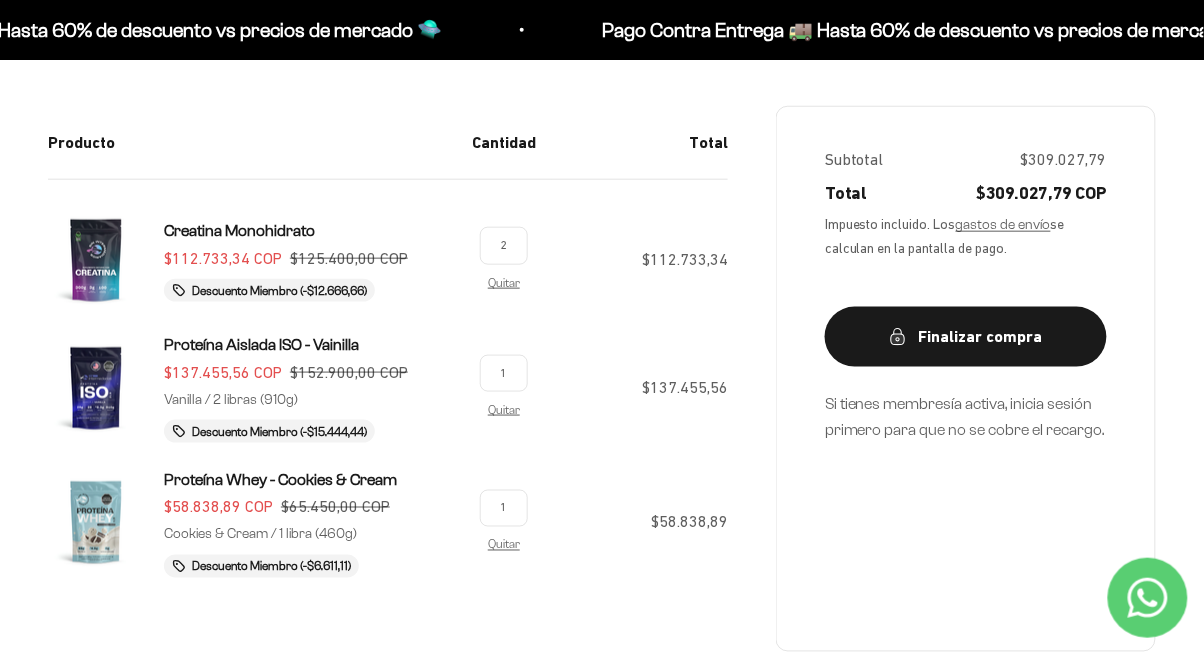 click on "2" at bounding box center [504, 245] 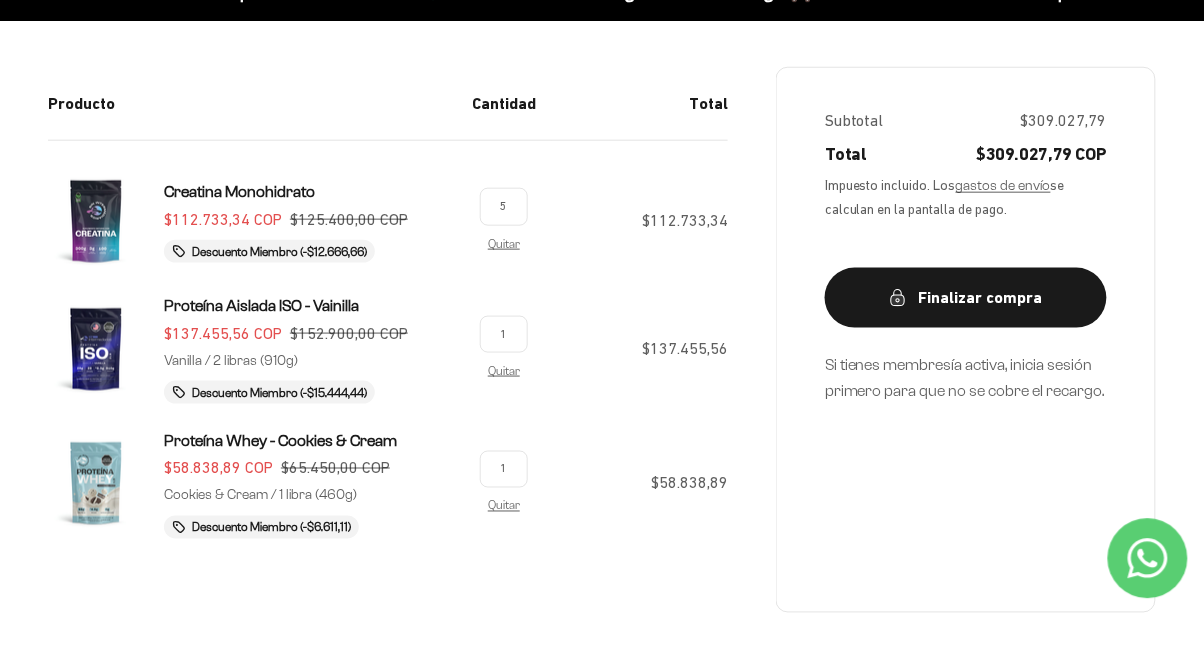 scroll, scrollTop: 346, scrollLeft: 0, axis: vertical 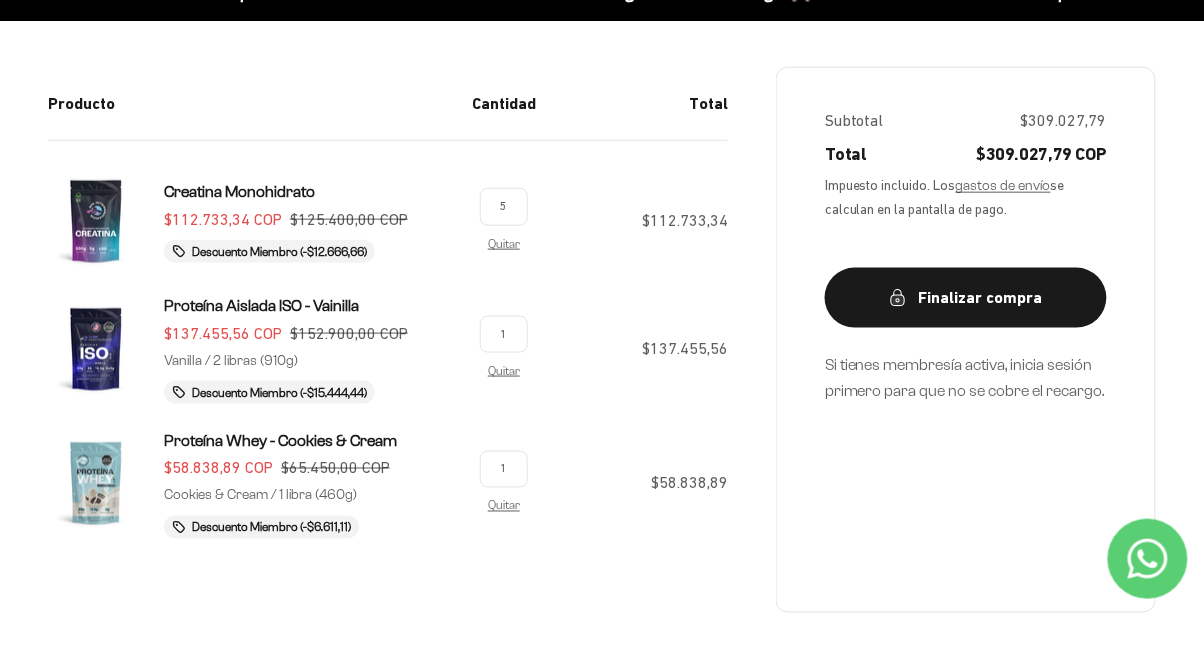 type on "5" 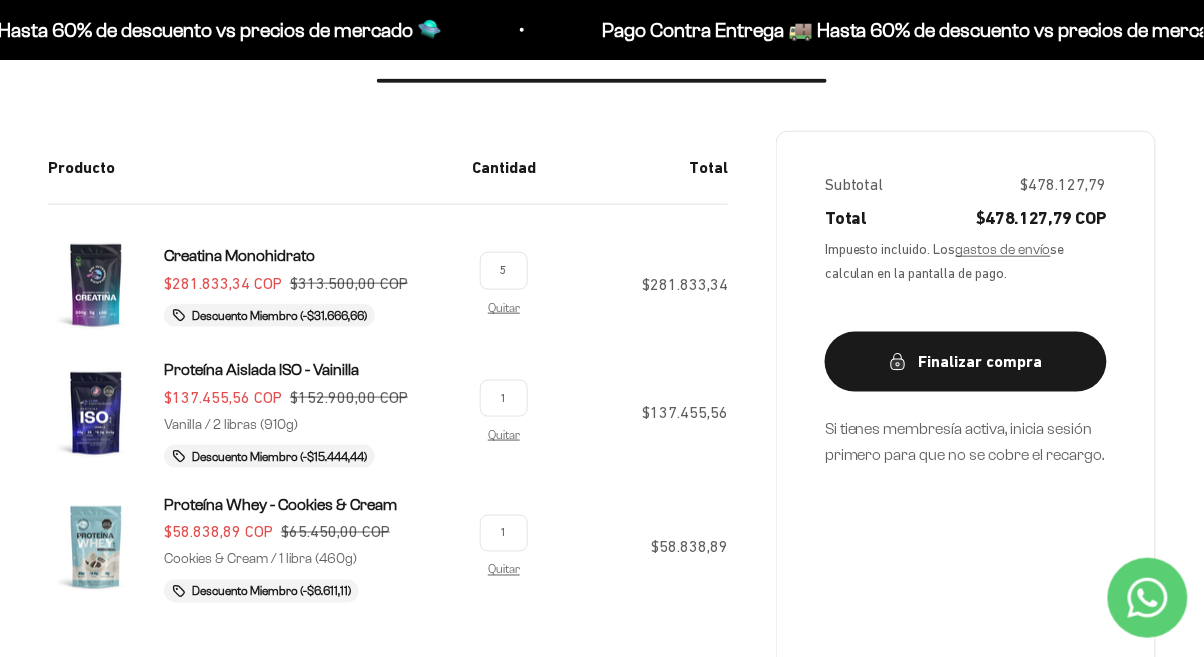scroll, scrollTop: 318, scrollLeft: 0, axis: vertical 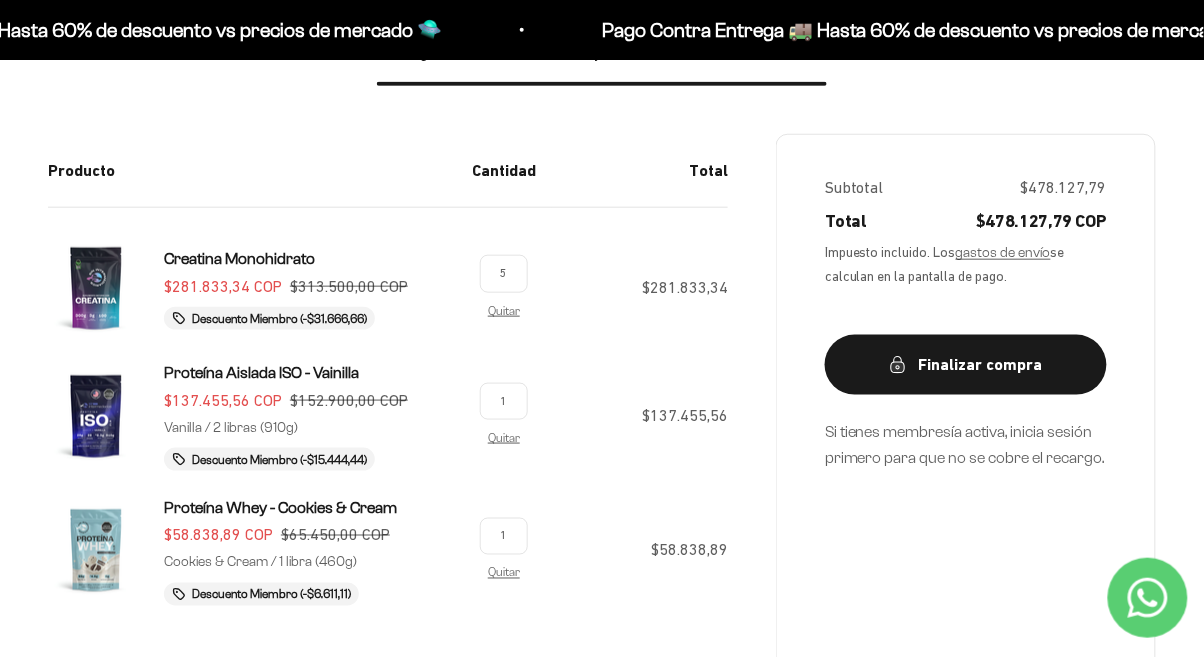 click on "Finalizar compra" at bounding box center (966, 365) 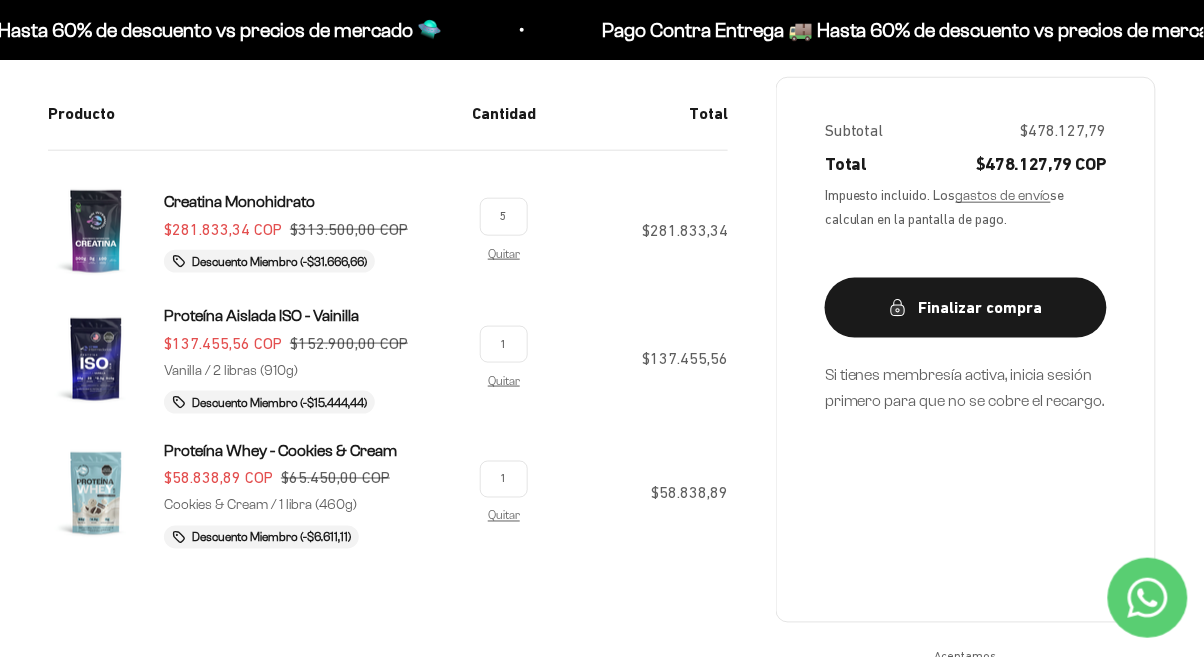 scroll, scrollTop: 382, scrollLeft: 0, axis: vertical 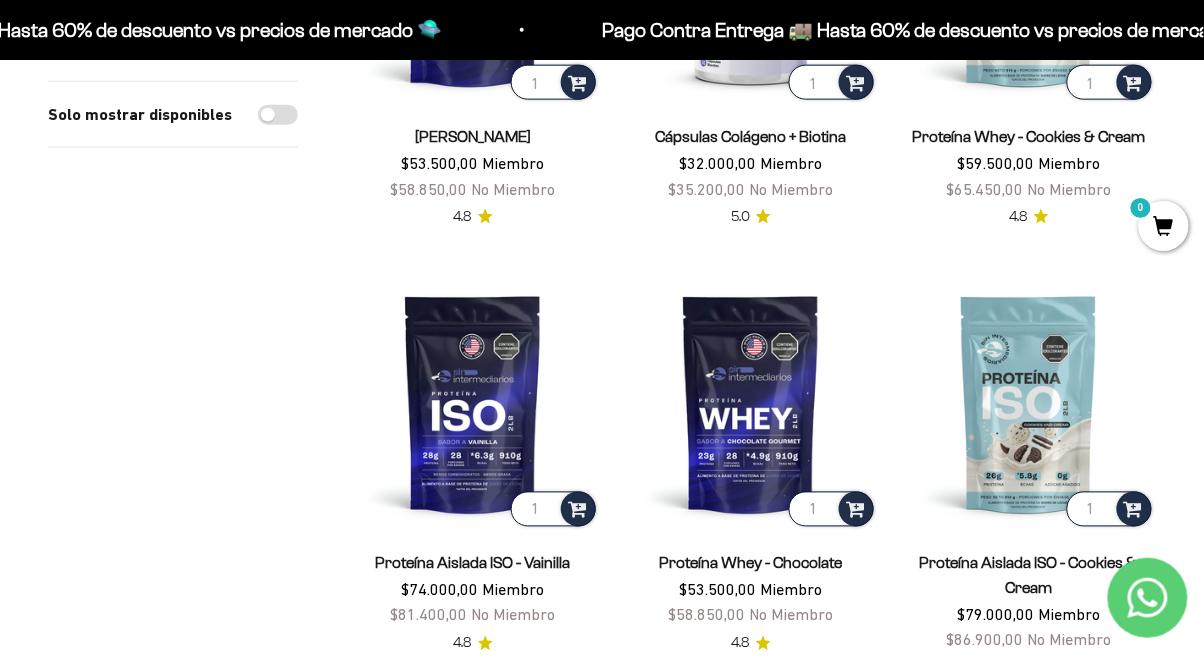 click at bounding box center [577, 508] 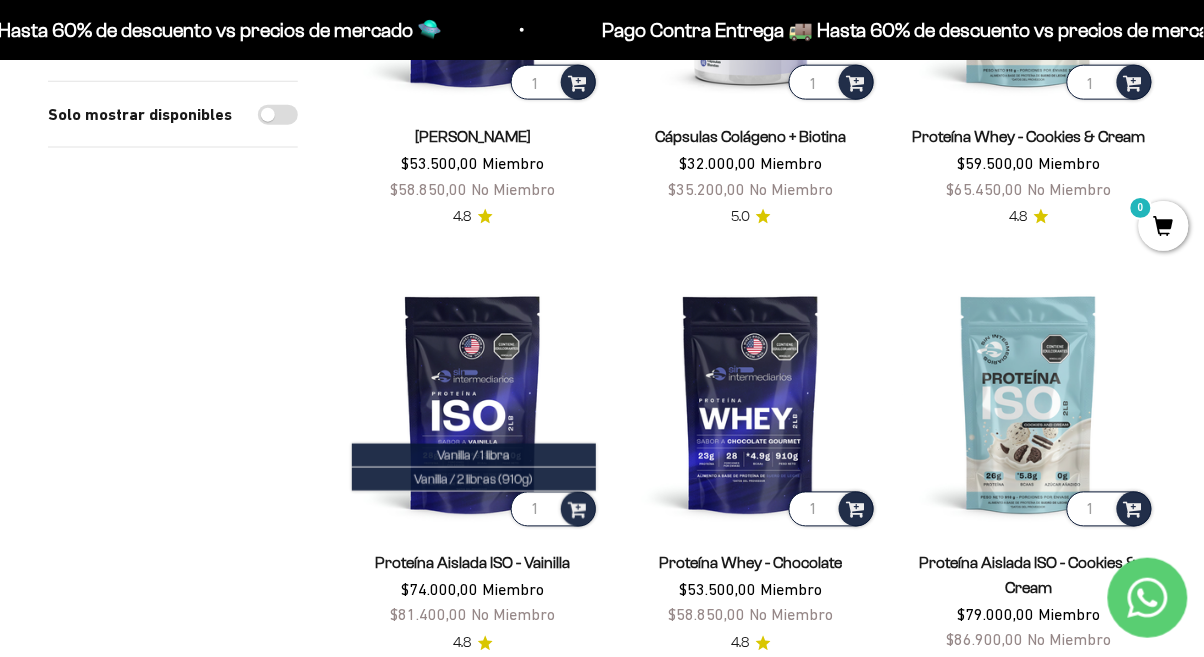 click on "0" at bounding box center (1164, 226) 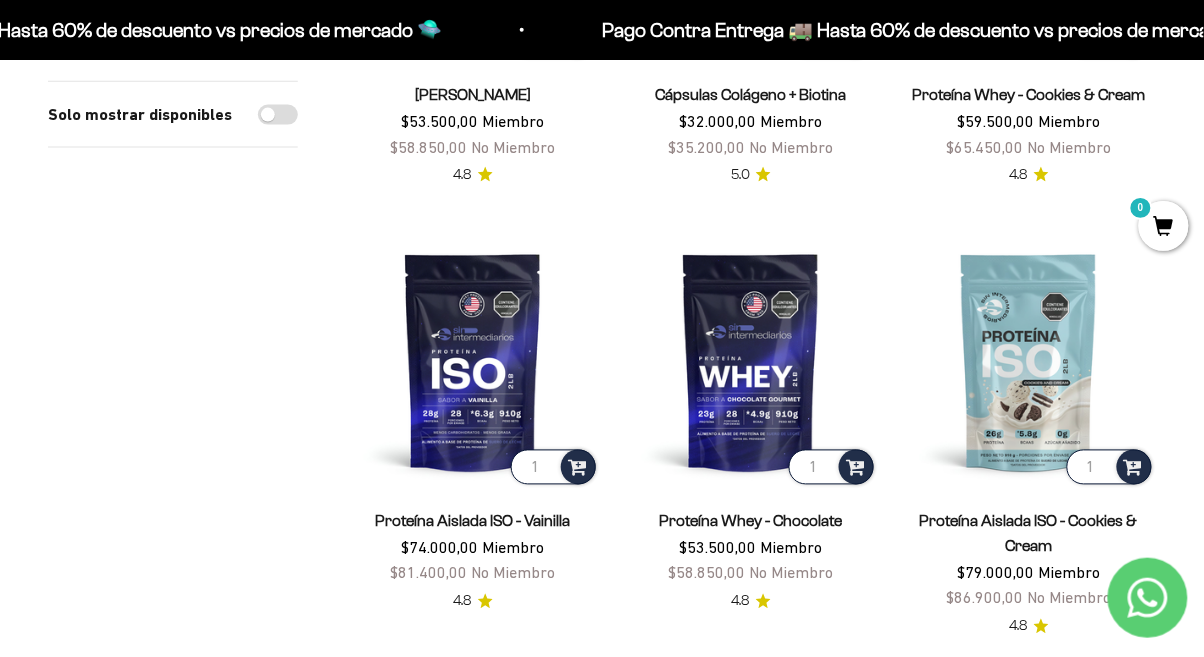 scroll, scrollTop: 2285, scrollLeft: 0, axis: vertical 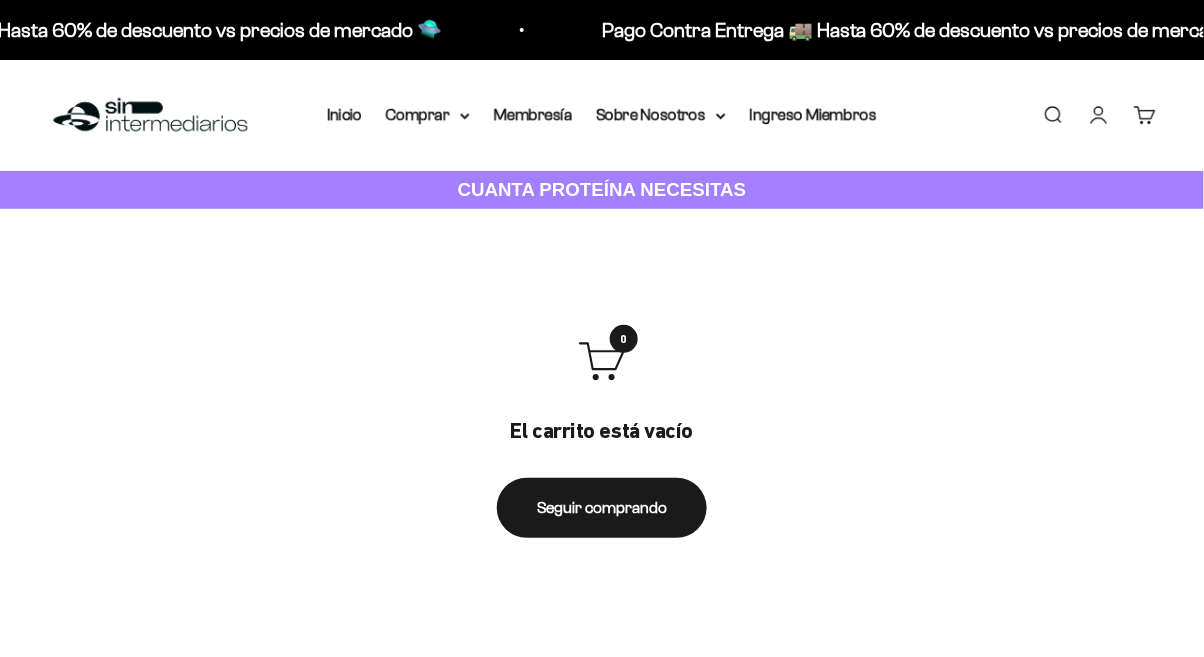 click on "Cuenta" at bounding box center [1099, 115] 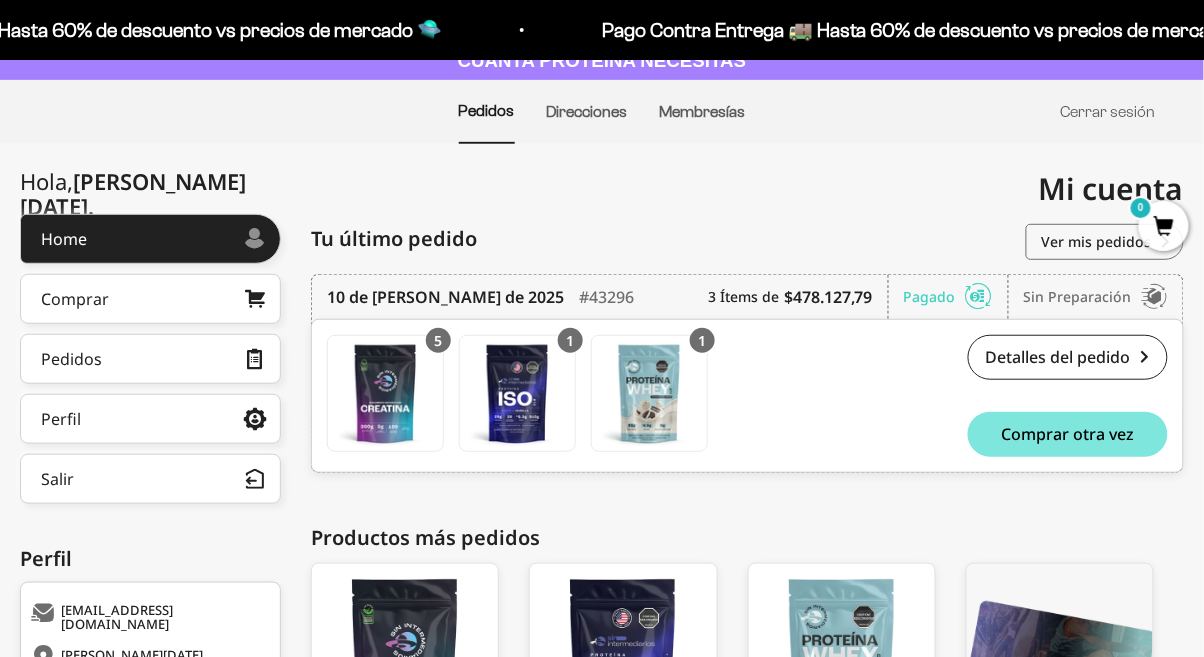 scroll, scrollTop: 134, scrollLeft: 0, axis: vertical 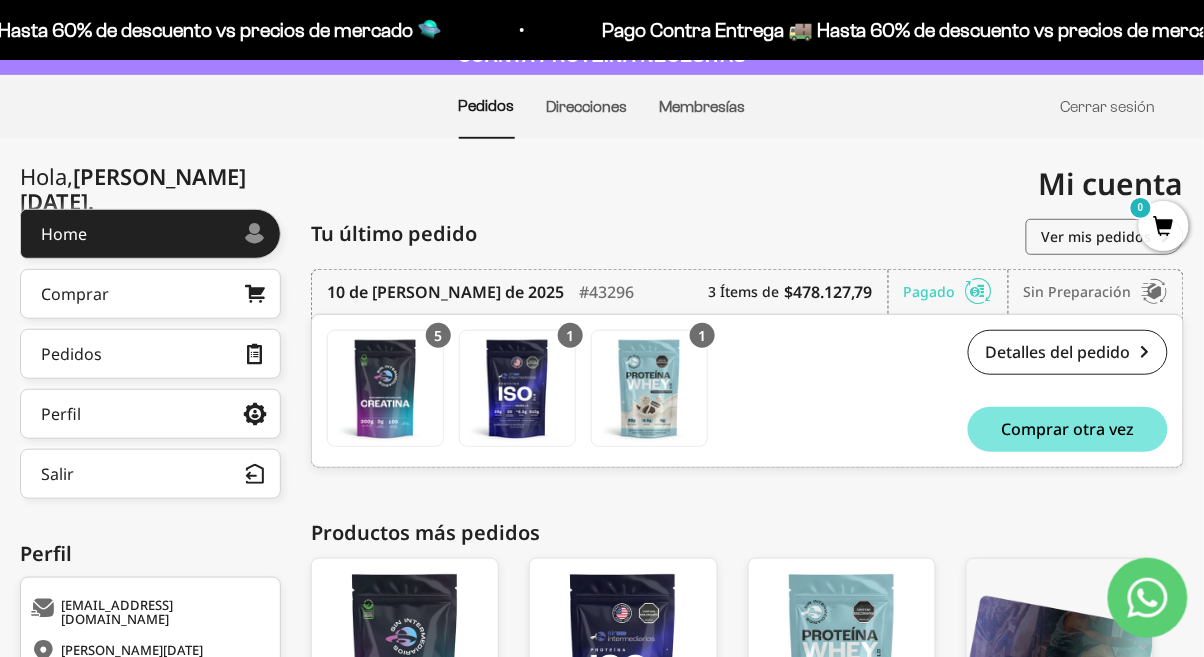 click on "Detalles del pedido" at bounding box center (1068, 352) 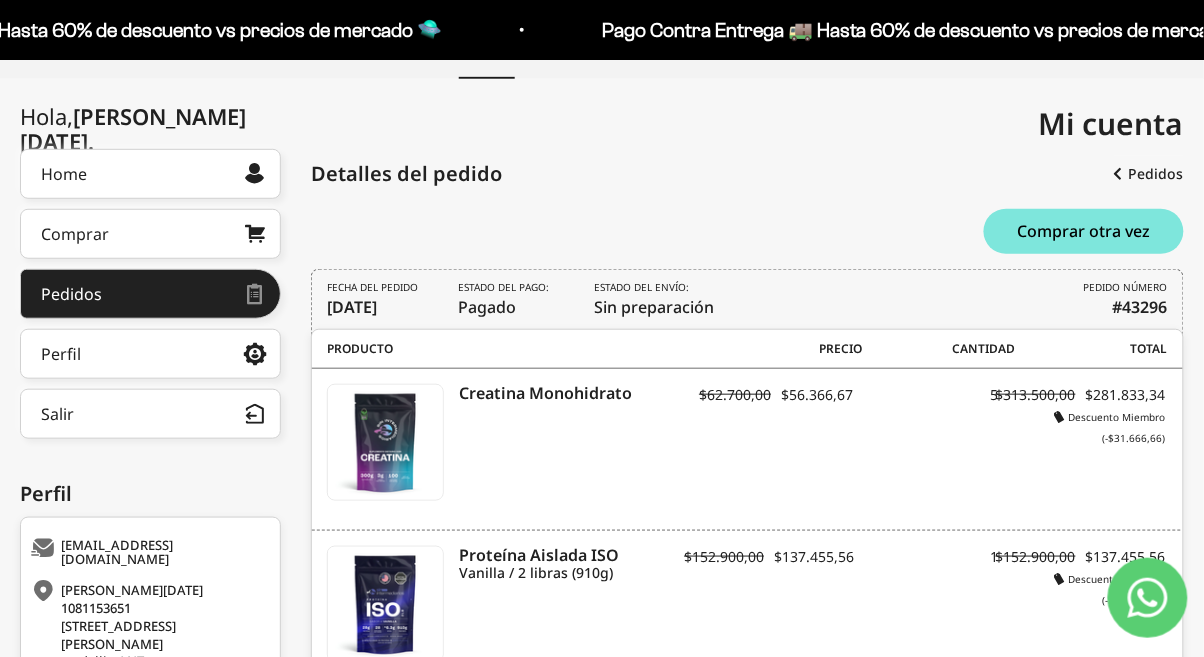 scroll, scrollTop: 0, scrollLeft: 0, axis: both 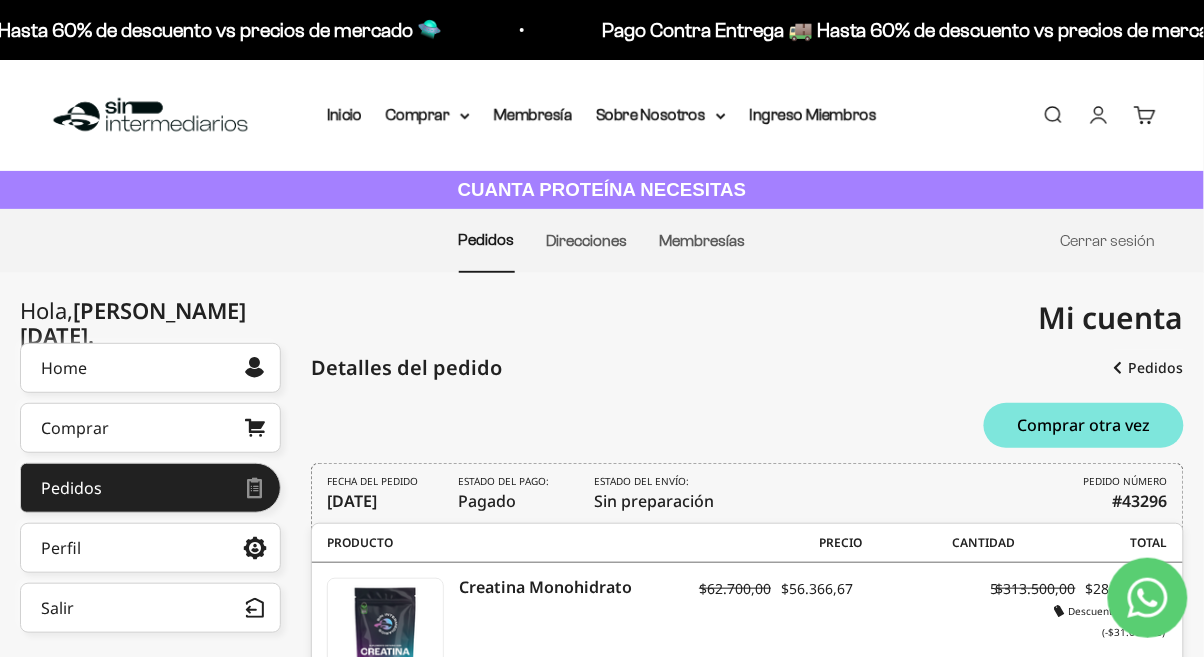 click on "Comprar" at bounding box center (428, 115) 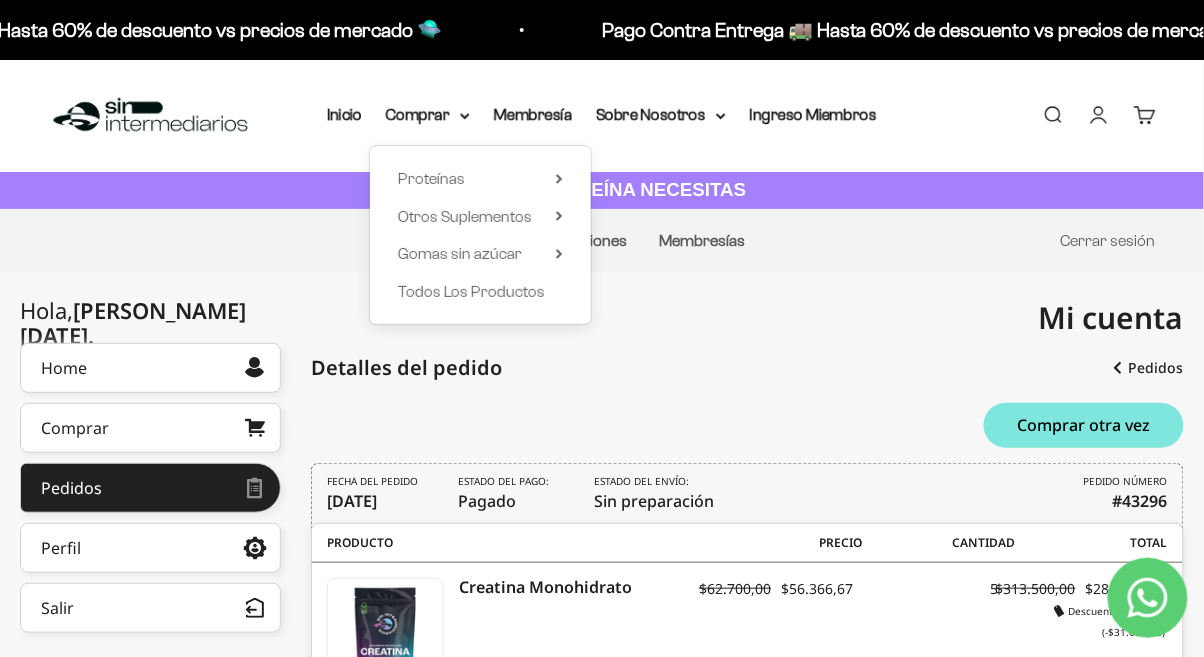 click on "Proteínas" at bounding box center [480, 179] 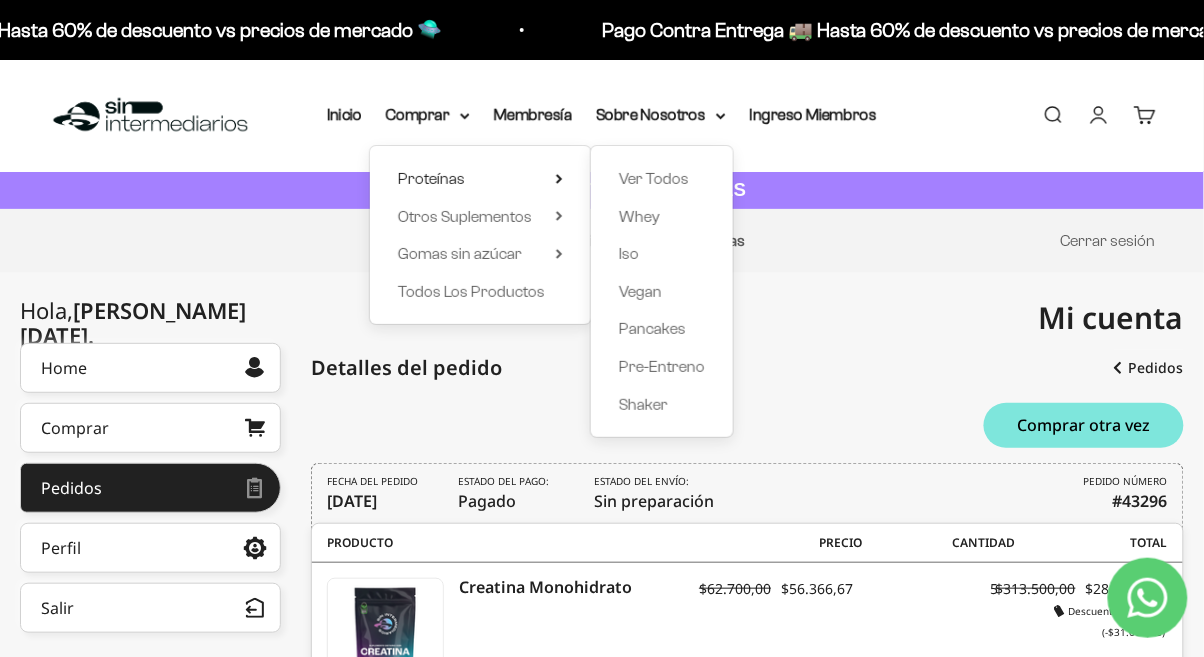 click on "Iso" at bounding box center (662, 254) 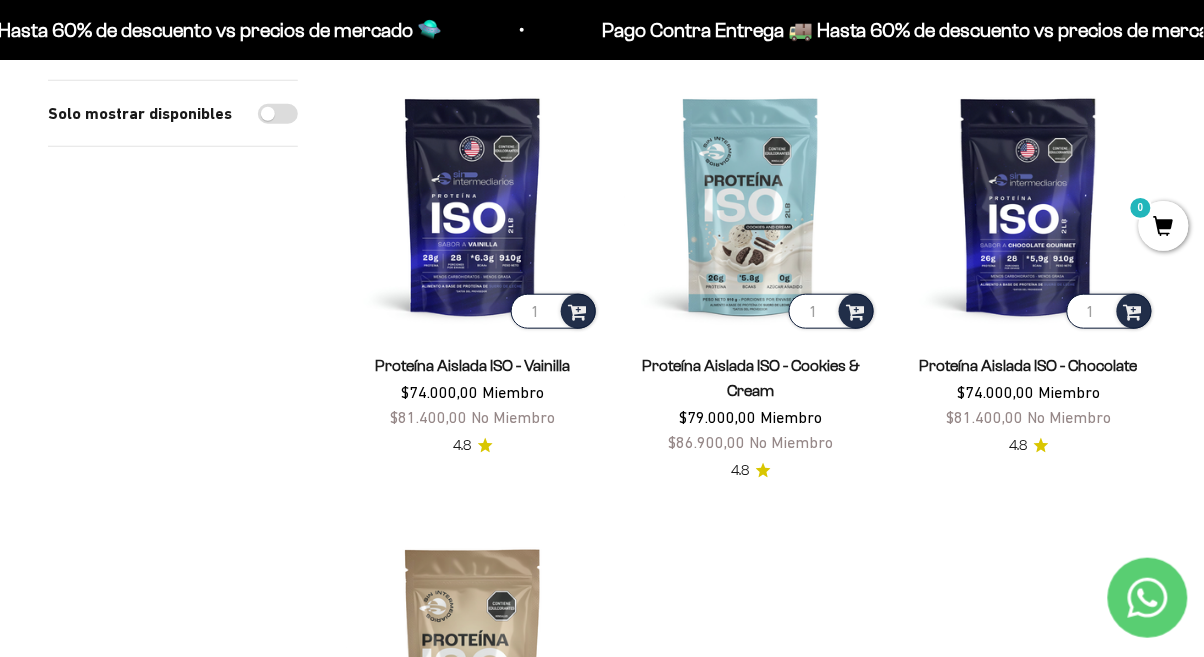 scroll, scrollTop: 237, scrollLeft: 0, axis: vertical 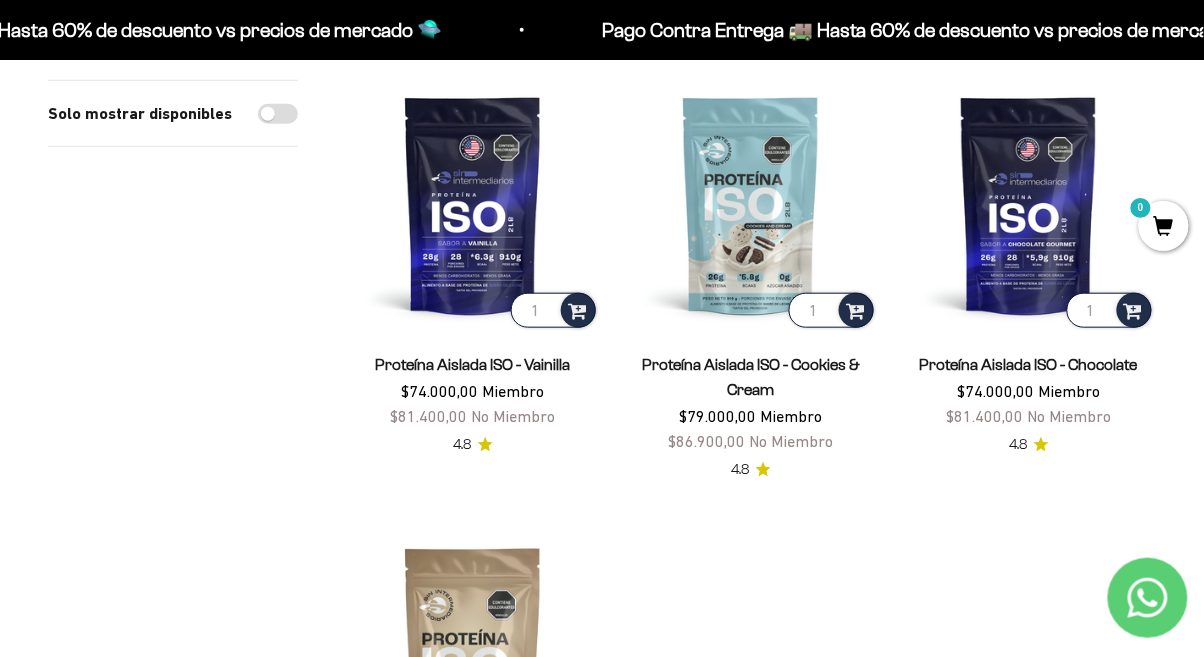 click on "No Miembro" at bounding box center (514, 416) 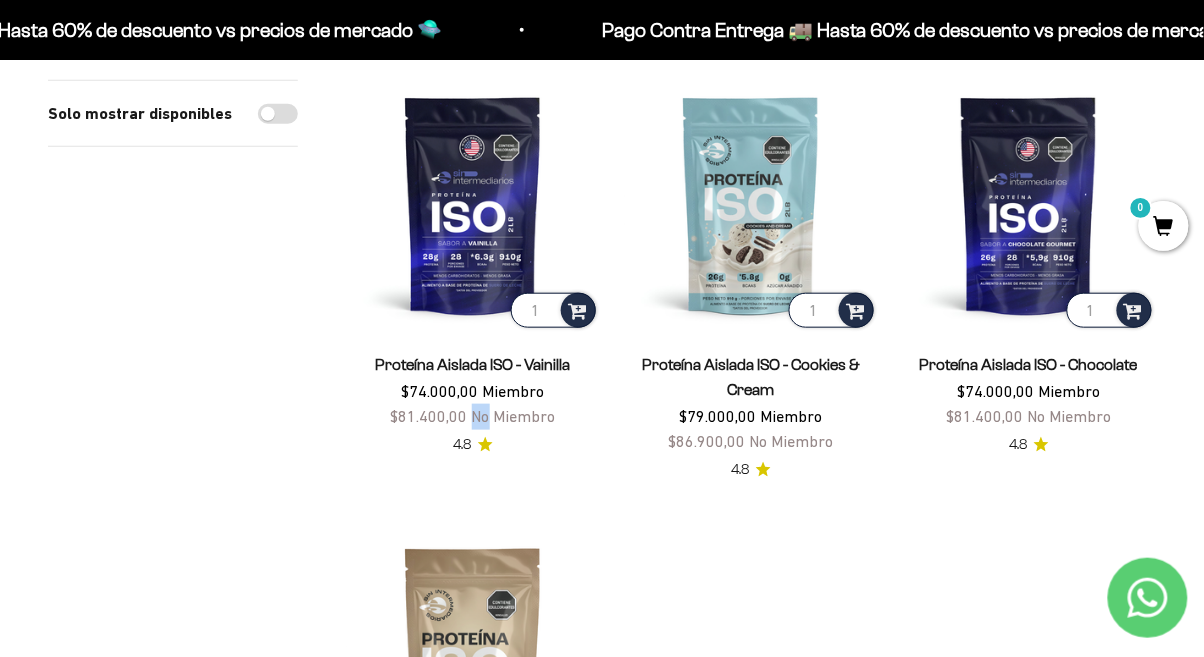 click at bounding box center (577, 309) 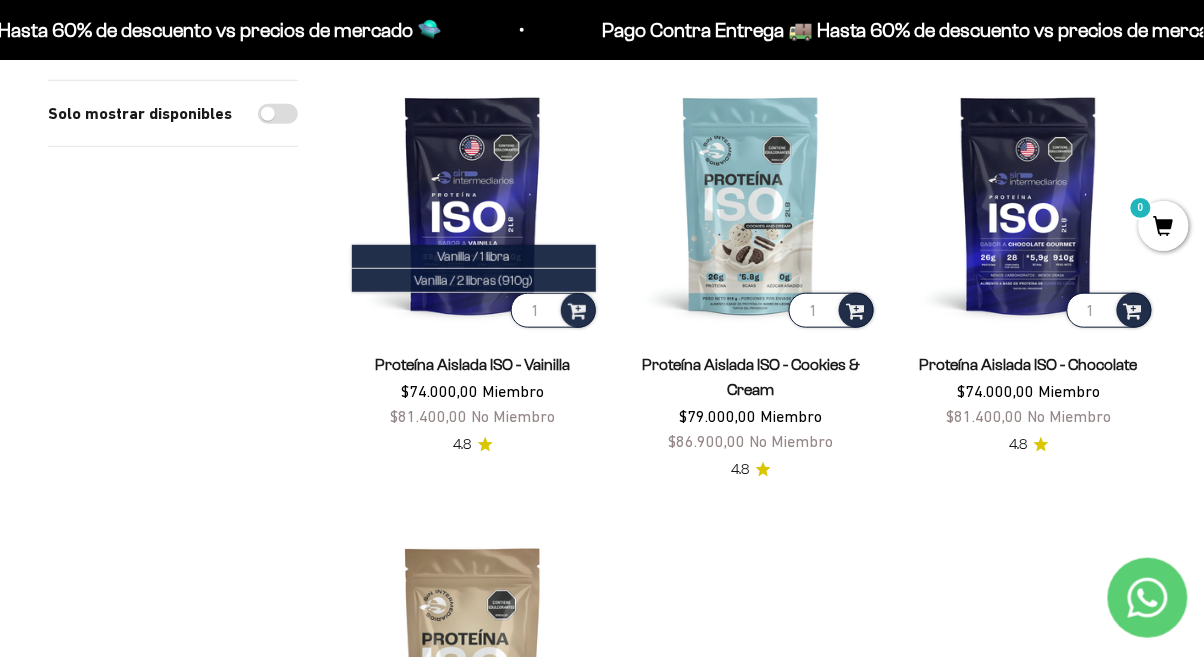 click on "Vanilla / 1 libra" at bounding box center (474, 257) 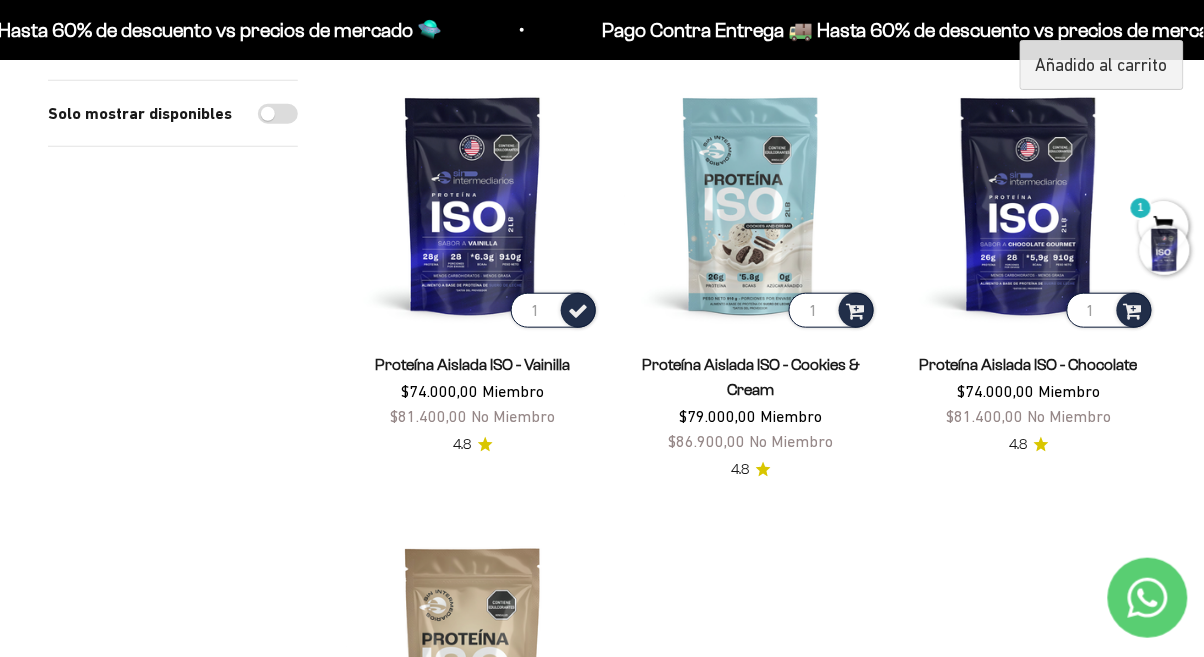 click on "1" at bounding box center (1164, 226) 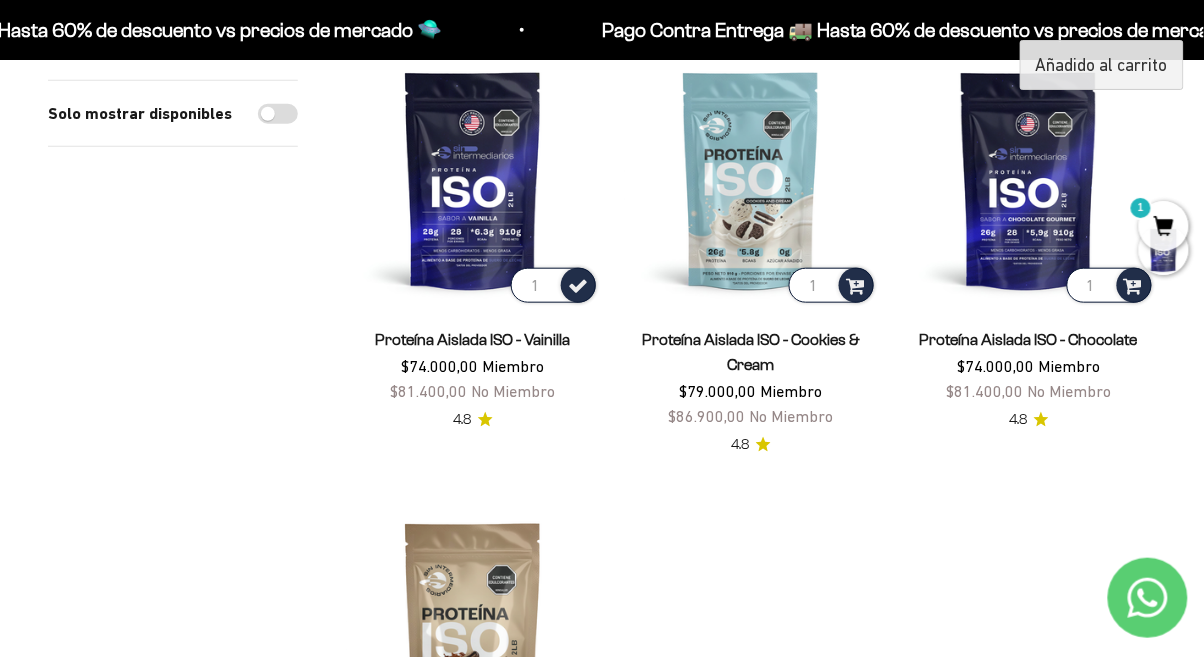 scroll, scrollTop: 301, scrollLeft: 0, axis: vertical 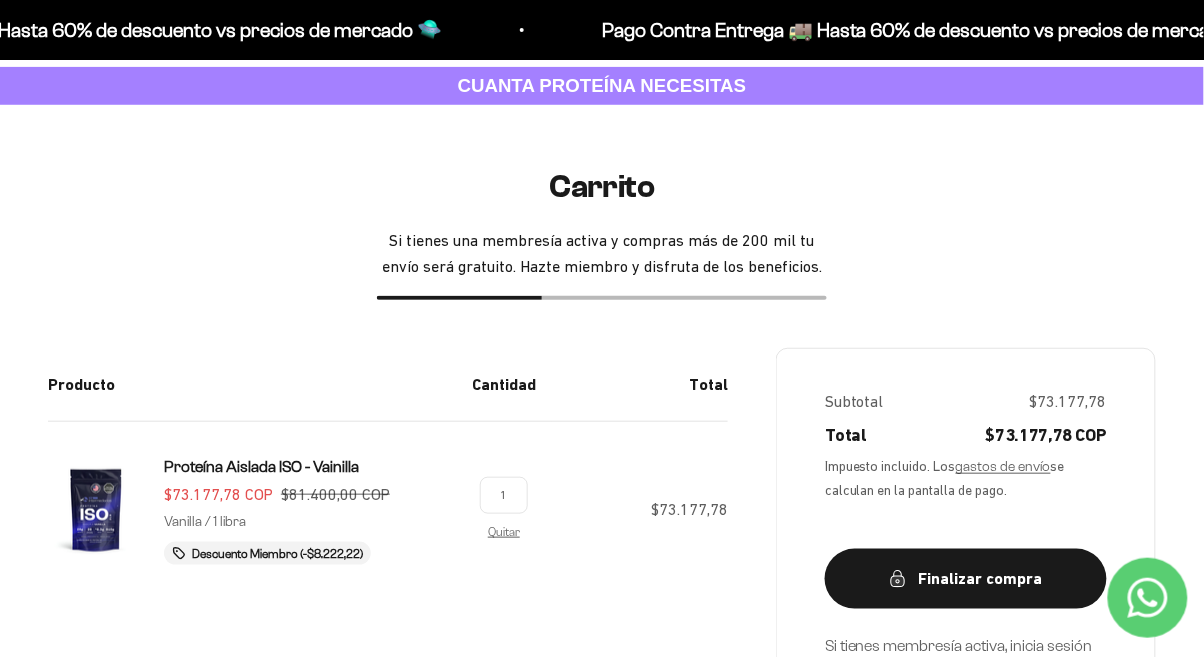 click on "Quitar" at bounding box center [504, 531] 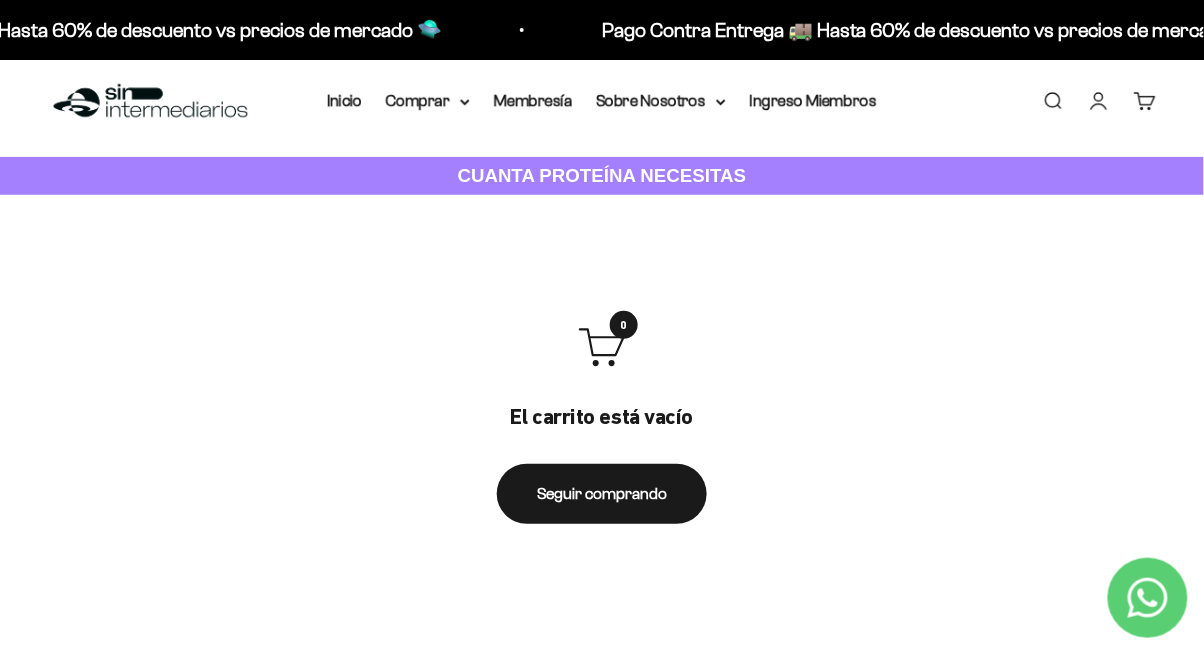 scroll, scrollTop: 0, scrollLeft: 0, axis: both 